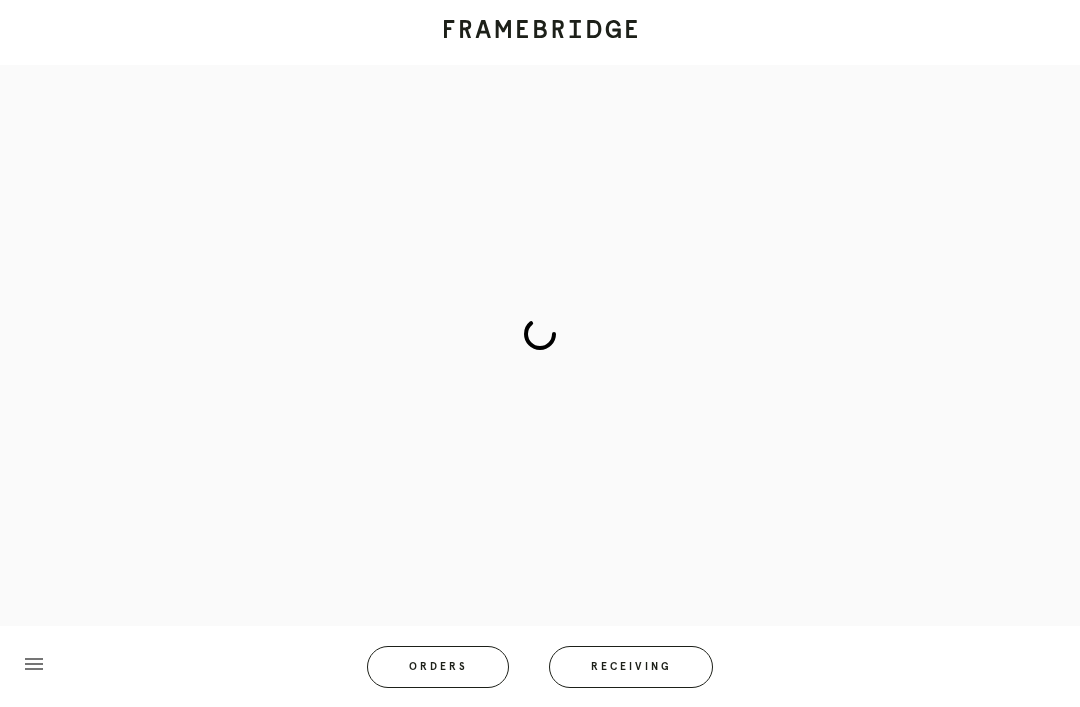 scroll, scrollTop: 83, scrollLeft: 0, axis: vertical 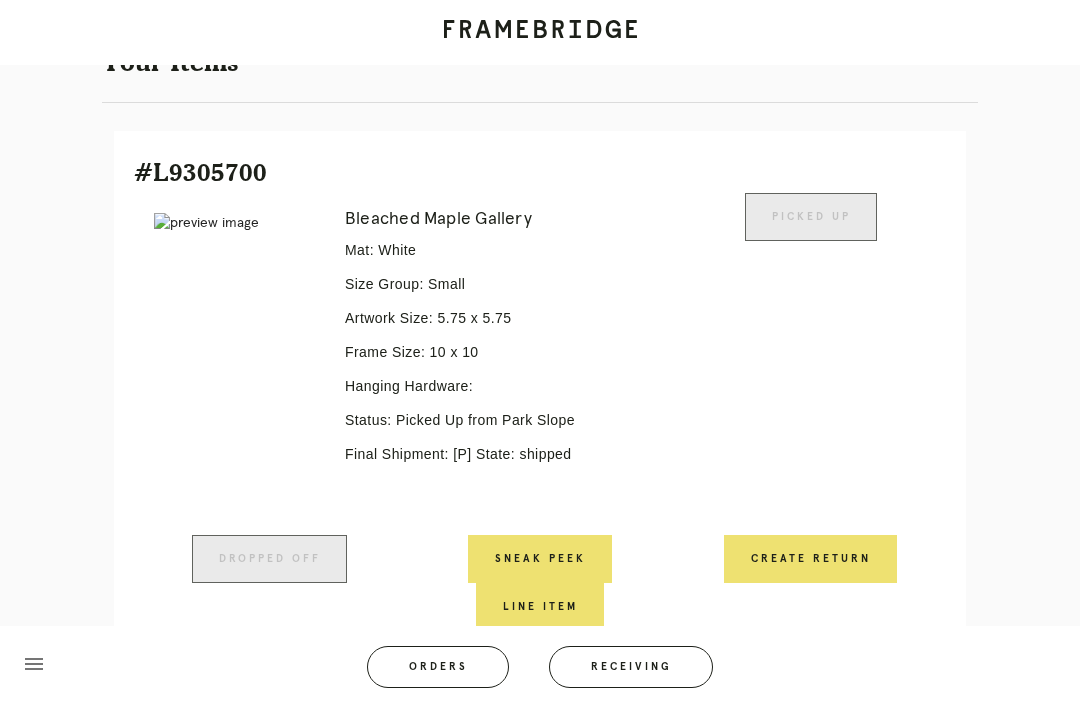 click on "Orders" at bounding box center (438, 667) 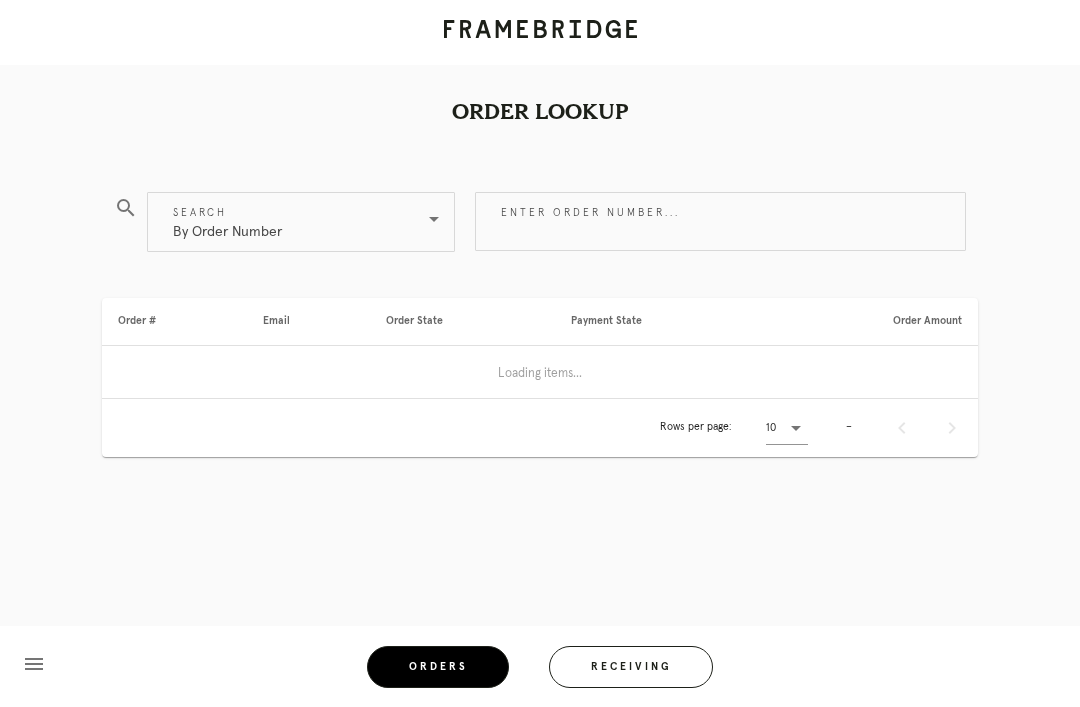 click on "Enter order number..." at bounding box center (720, 221) 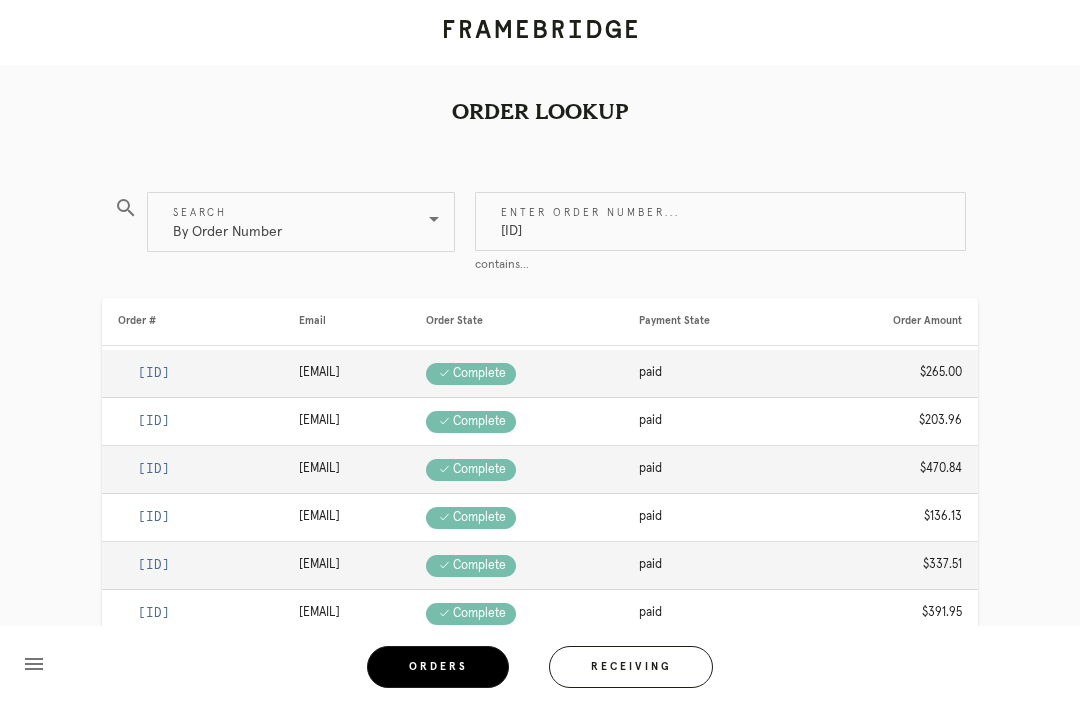 type on "M761616940" 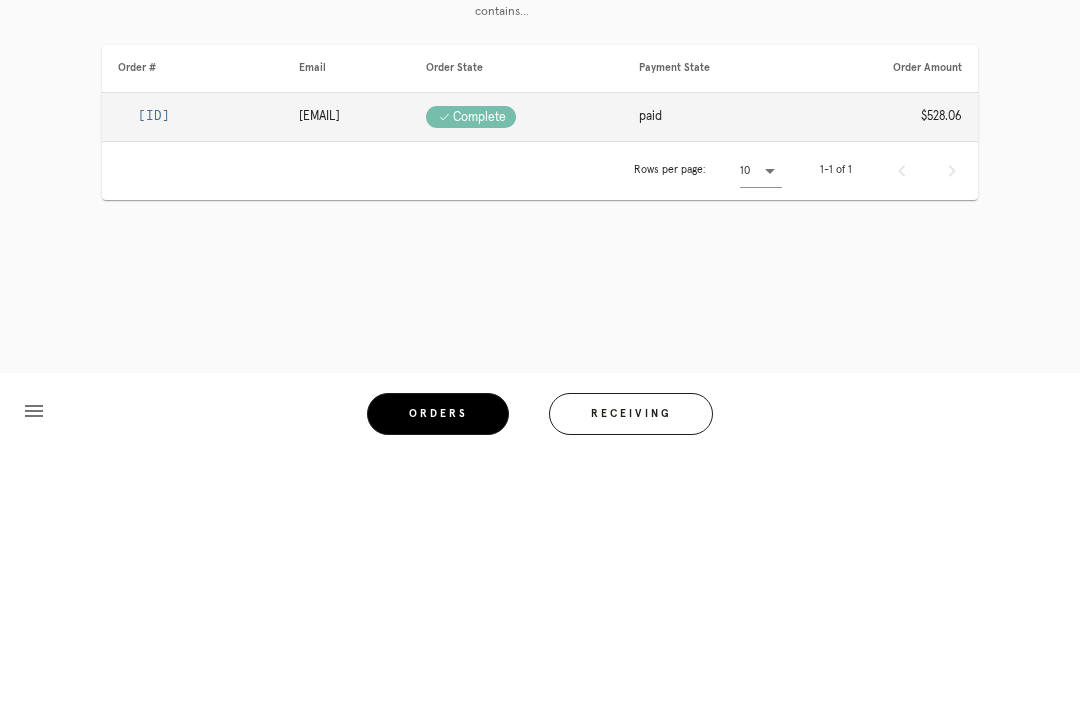 click on "R807575072" at bounding box center (154, 369) 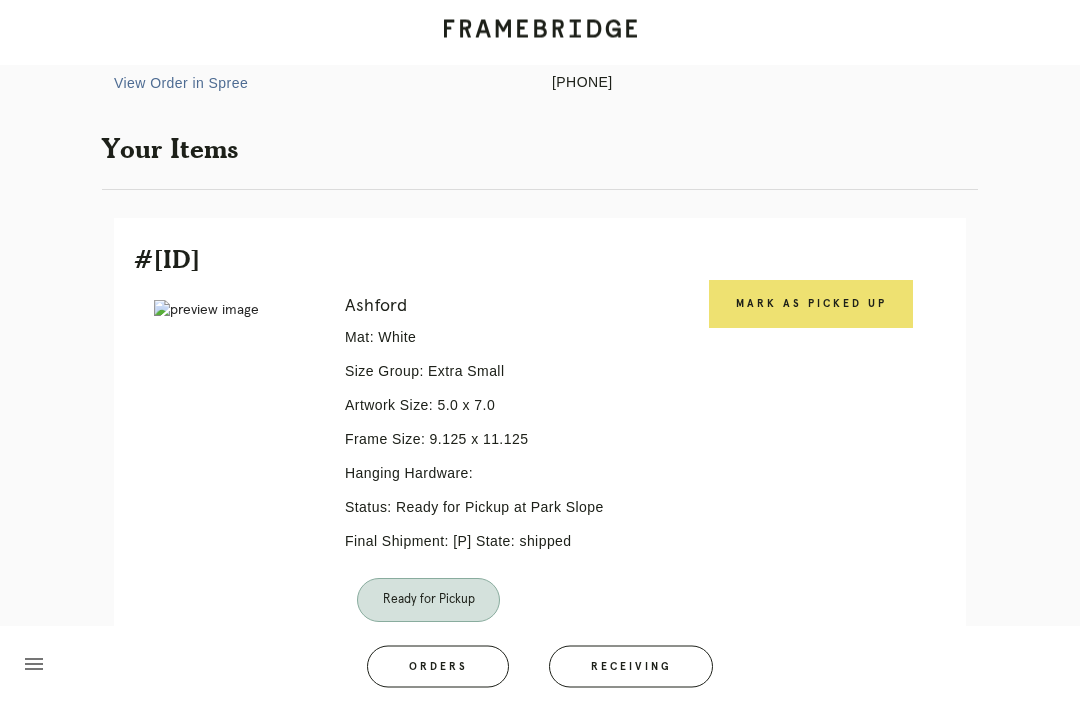 scroll, scrollTop: 315, scrollLeft: 0, axis: vertical 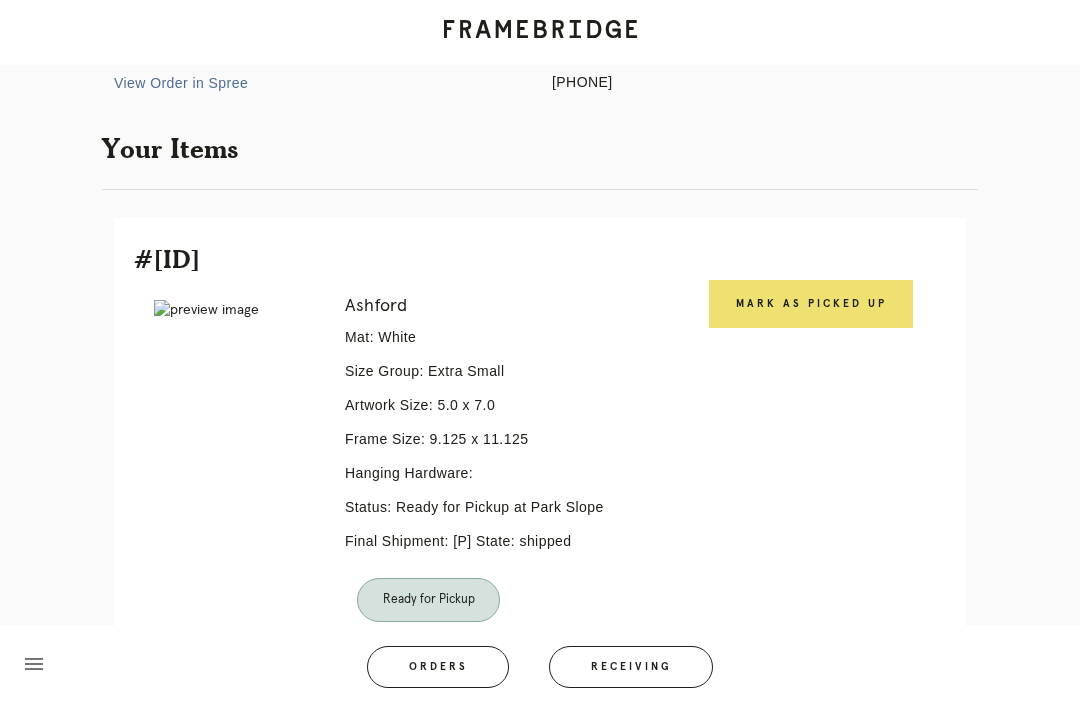 click on "Mark as Picked Up" at bounding box center [811, 304] 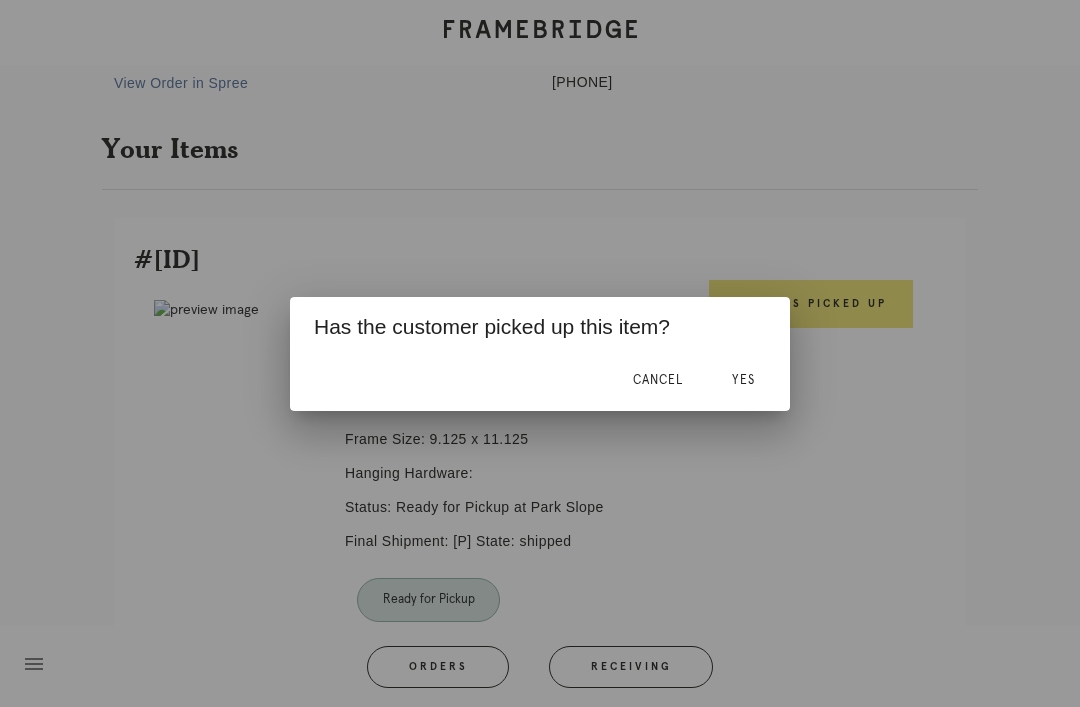 click on "Yes" at bounding box center [743, 381] 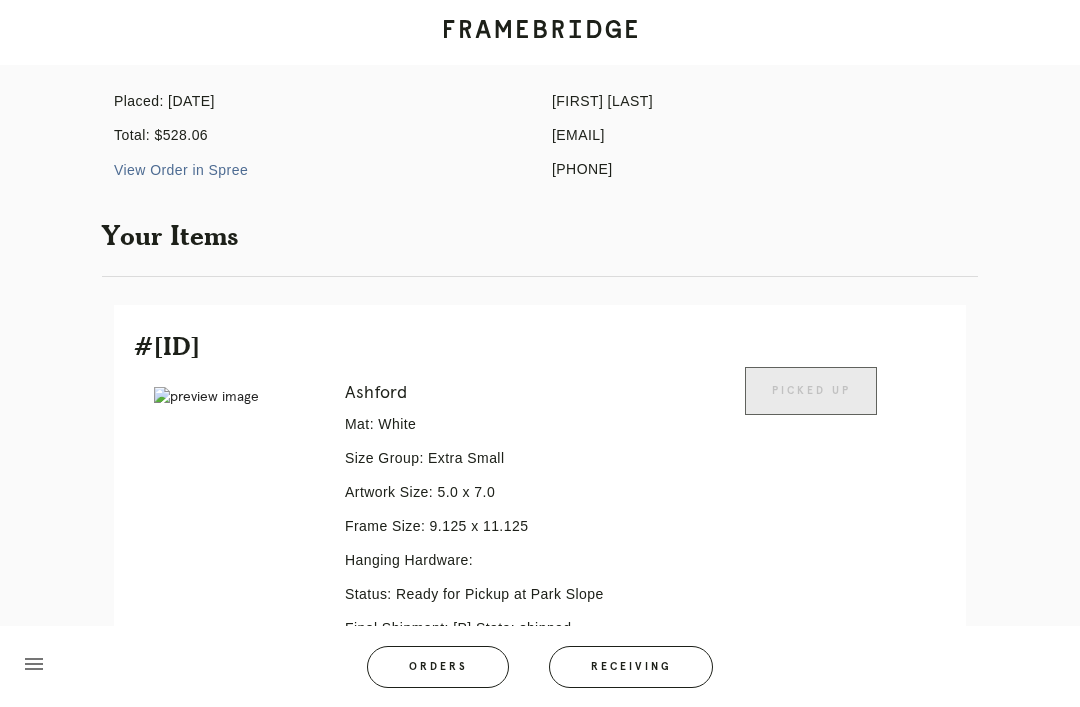 scroll, scrollTop: 0, scrollLeft: 0, axis: both 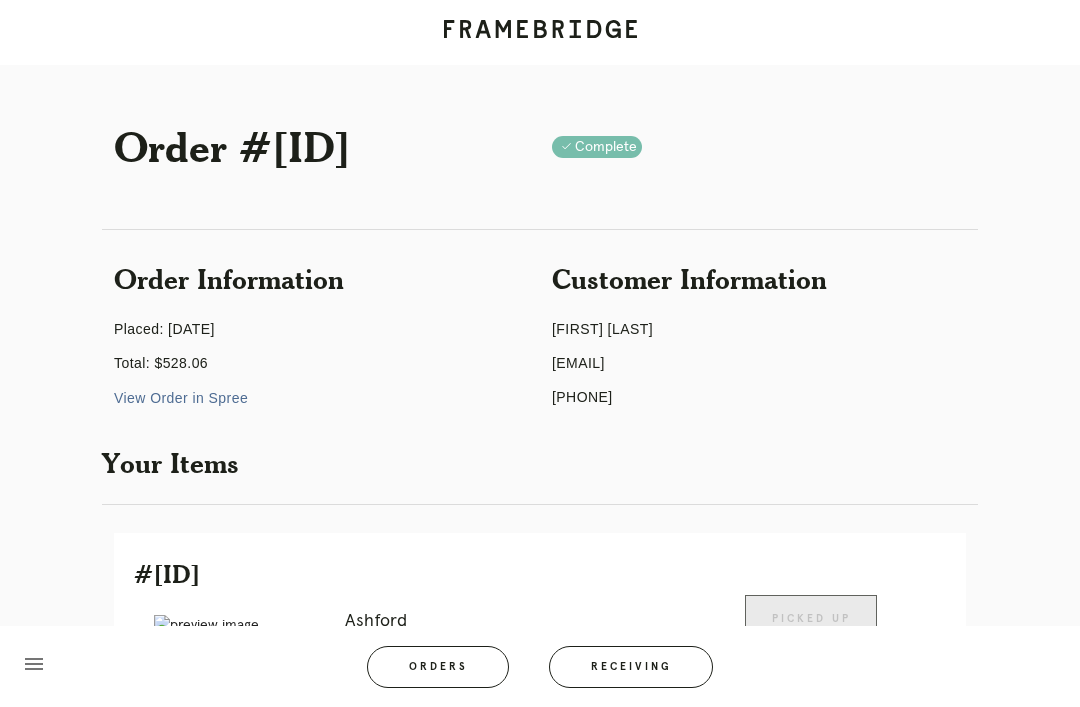 click on "Orders" at bounding box center [438, 667] 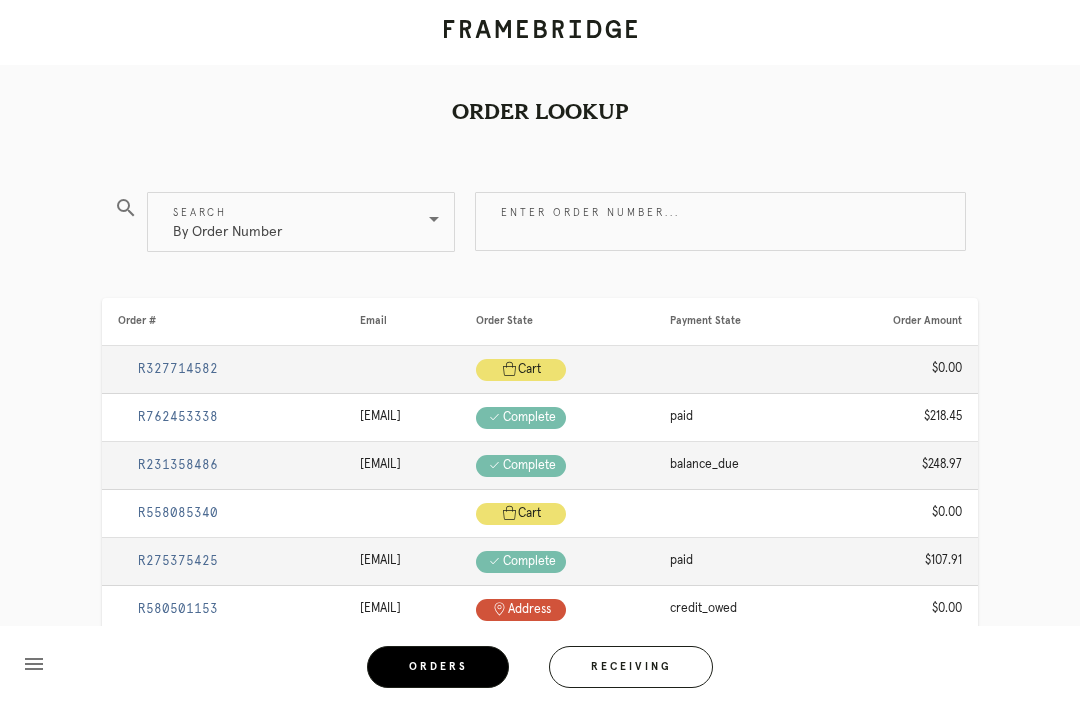 click on "Enter order number..." at bounding box center (720, 221) 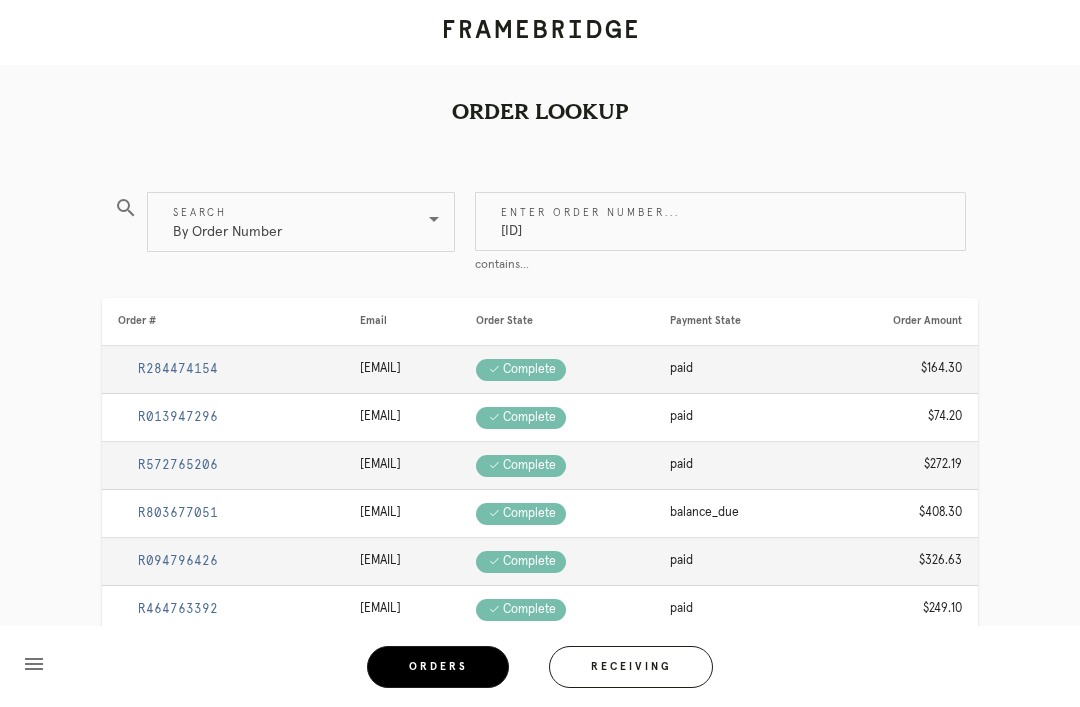 type on "M761737064" 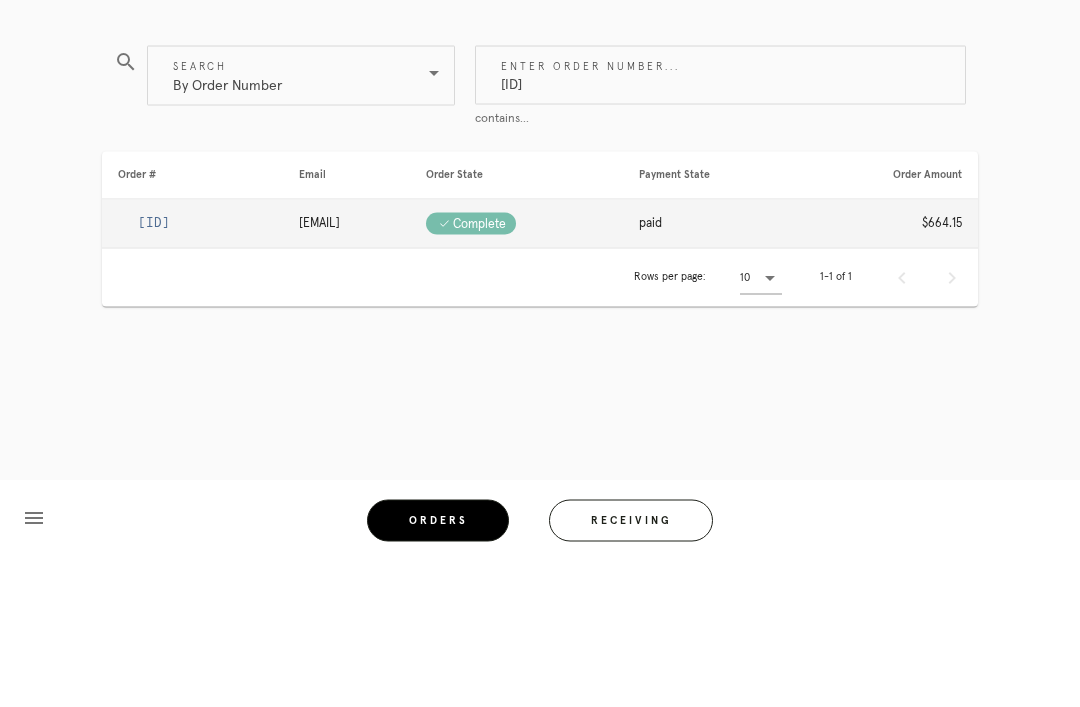 click on "R157468190" at bounding box center [154, 369] 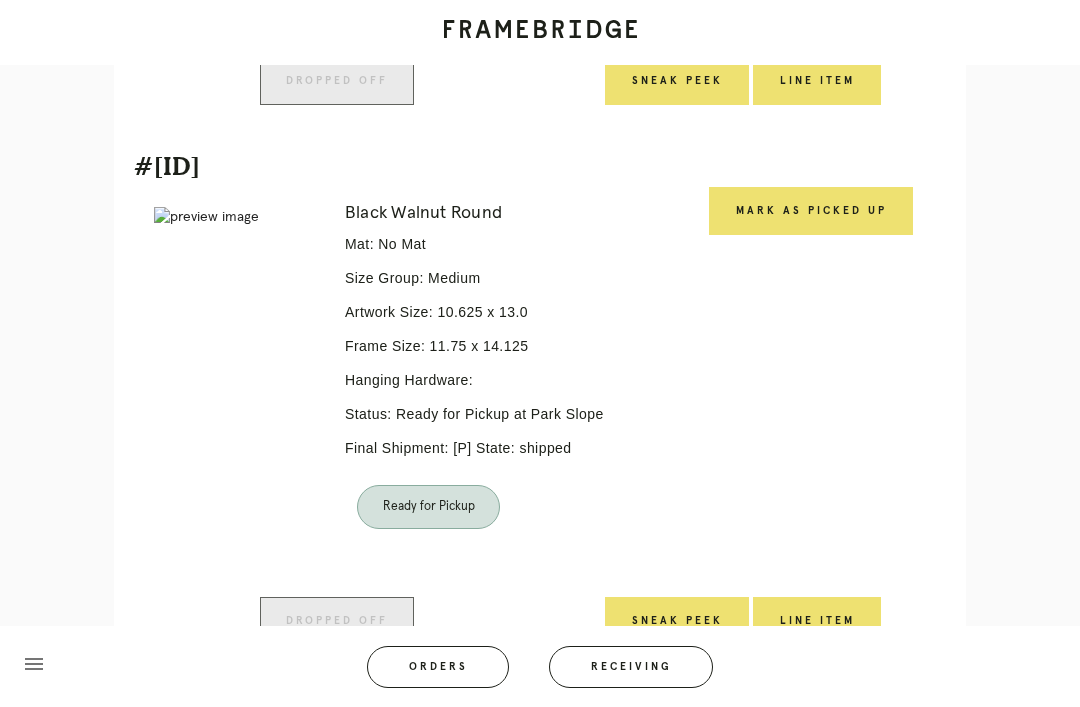scroll, scrollTop: 2126, scrollLeft: 0, axis: vertical 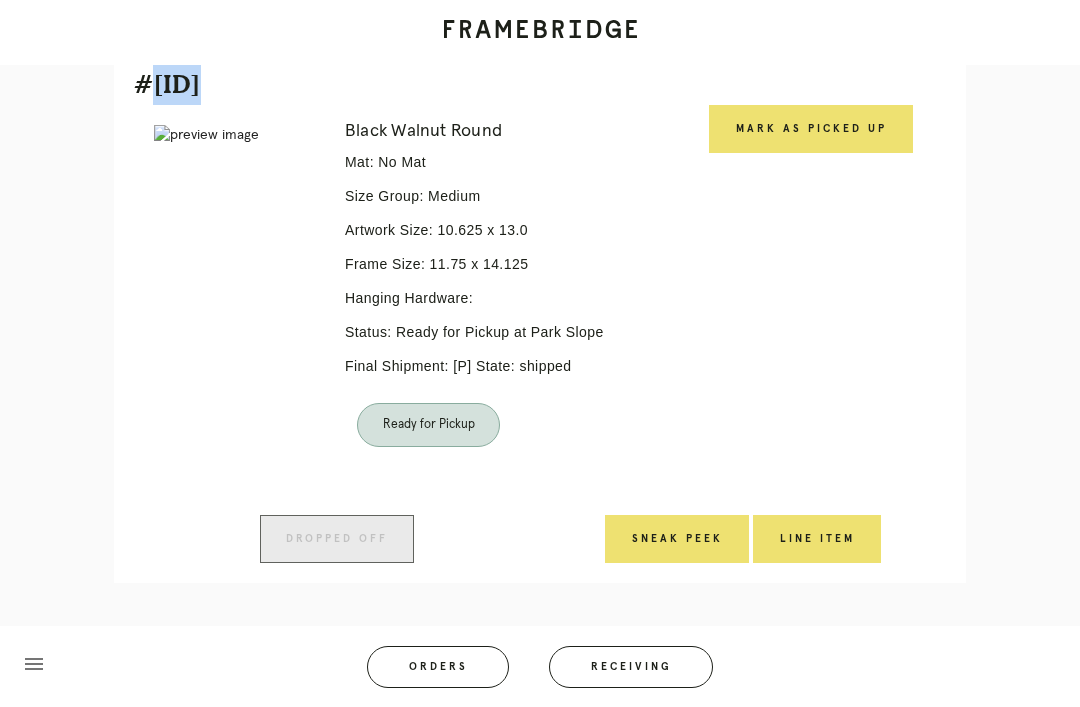 click on "#L2950997
Error retreiving frame spec #9758065
Mercer Slim
Mat: White
Size Group: Medium
Artwork Size:
15.125
x
10.75
Frame Size:
19.25
x
14.875
Hanging Hardware:
Status:
Ready for Pickup at Park Slope
Final Shipment:
[P588501342260169 via ITS] State: shipped
Ready for Pickup
Mark as Picked Up
Dropped off
Sneak Peek
Line Item
#L1072377
Error retreiving frame spec #9758060
Mercer Slim
Mat: White
Size Group: Medium
Artwork Size:
14.25
x
10.75
Frame Size:
18.375
x
14.875
Hanging Hardware:
Status:
Ready for Pickup at Park Slope" at bounding box center (540, -497) 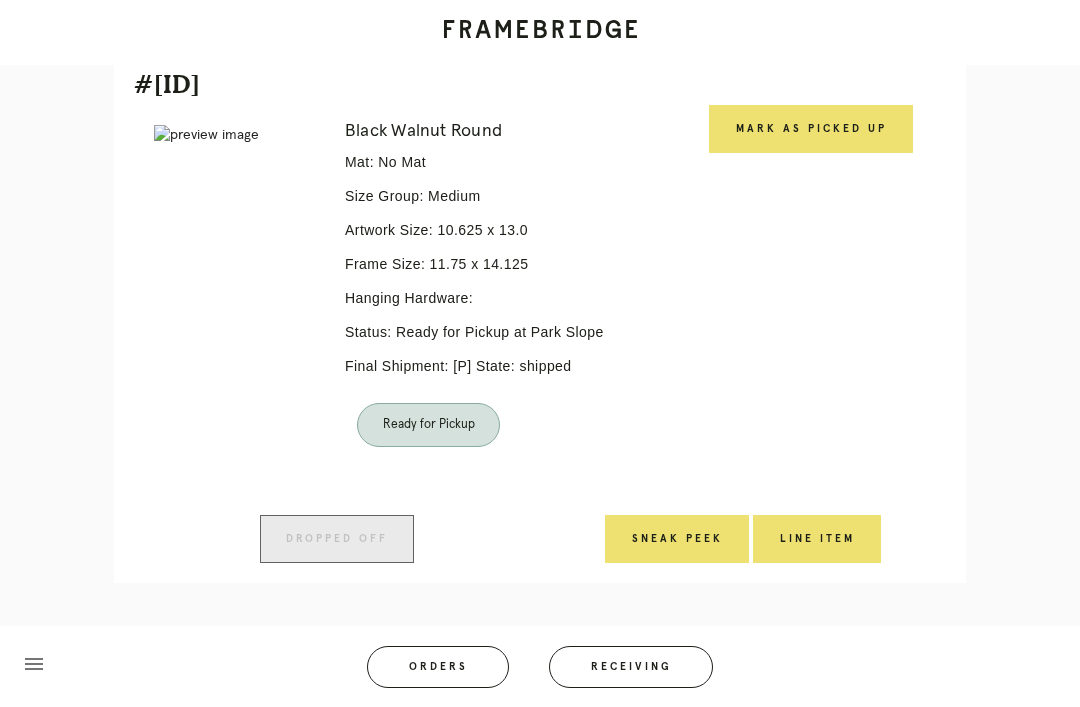 scroll, scrollTop: 2123, scrollLeft: 0, axis: vertical 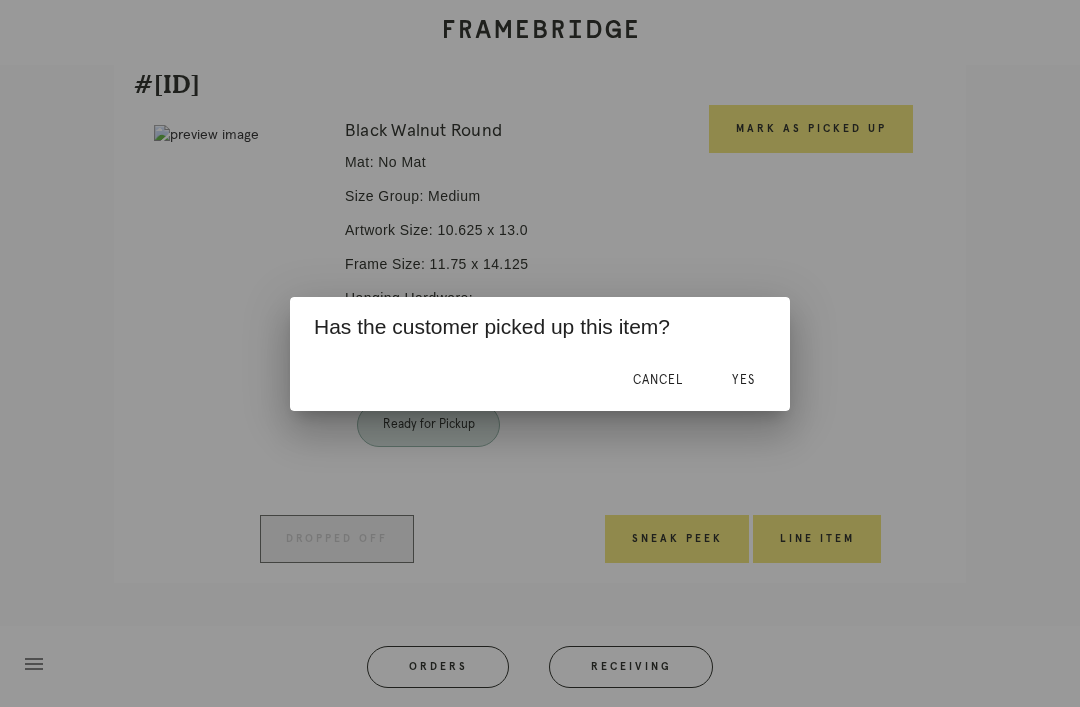 click on "Yes" at bounding box center (743, 380) 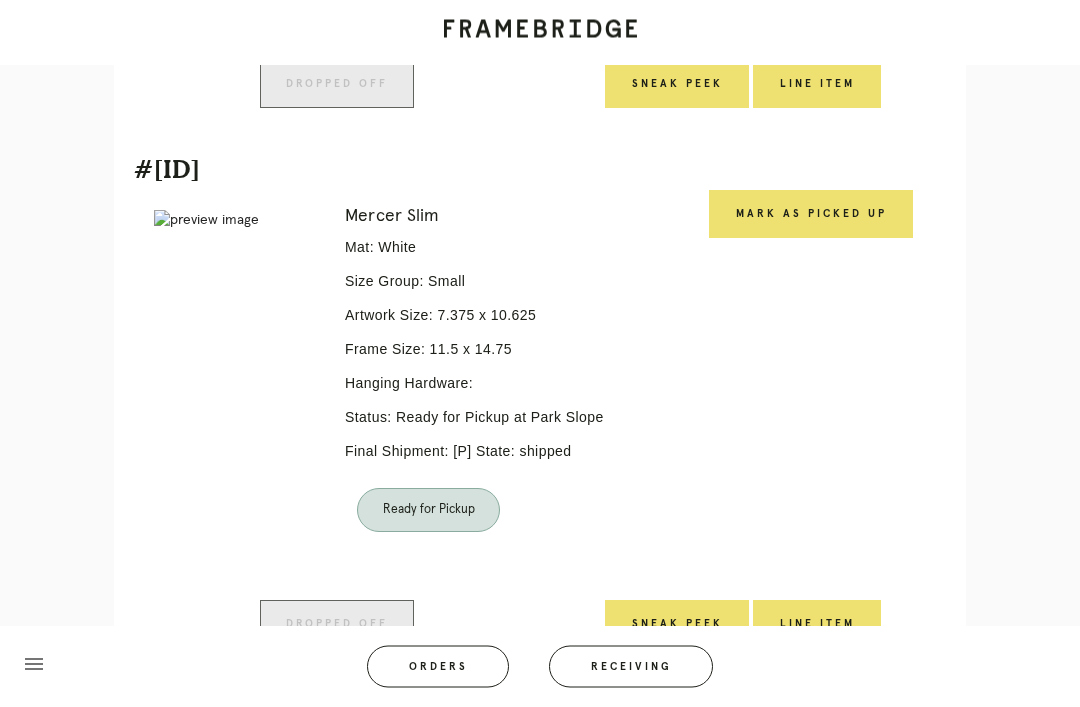 scroll, scrollTop: 1486, scrollLeft: 0, axis: vertical 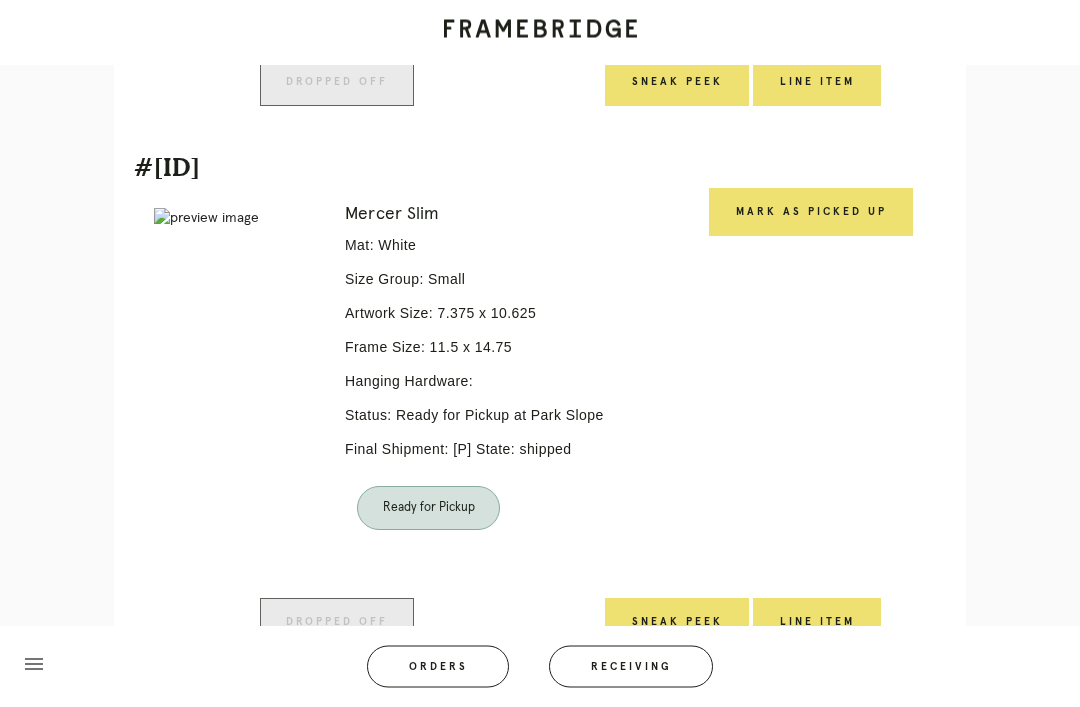 click on "Mark as Picked Up" at bounding box center (811, 213) 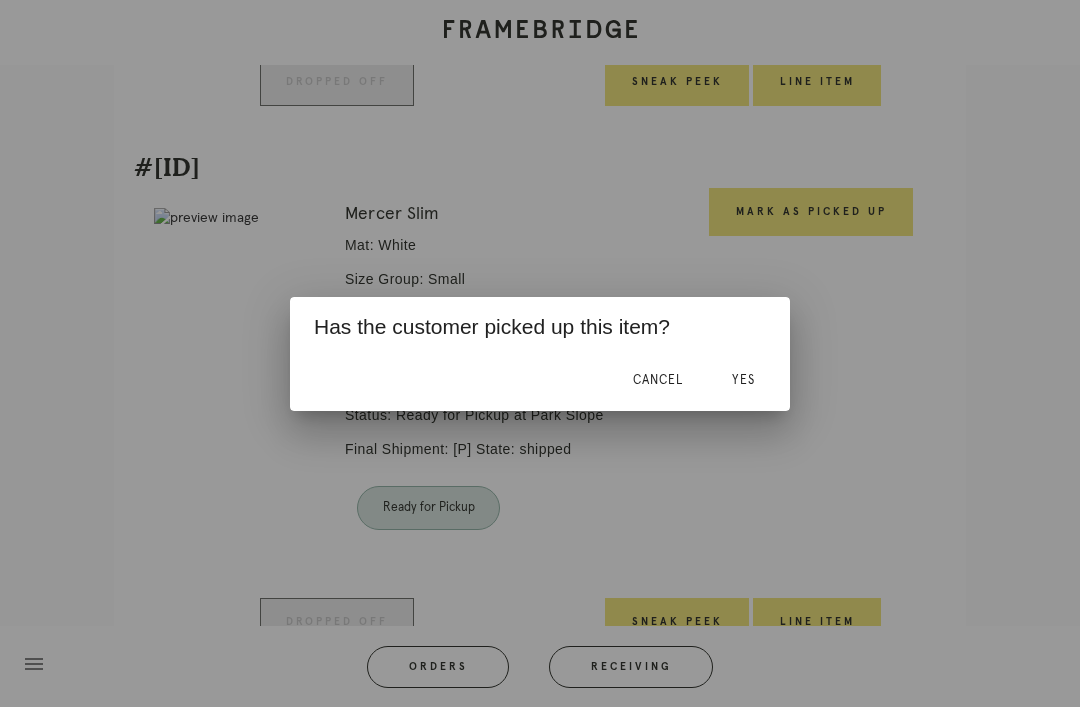 click at bounding box center [540, 353] 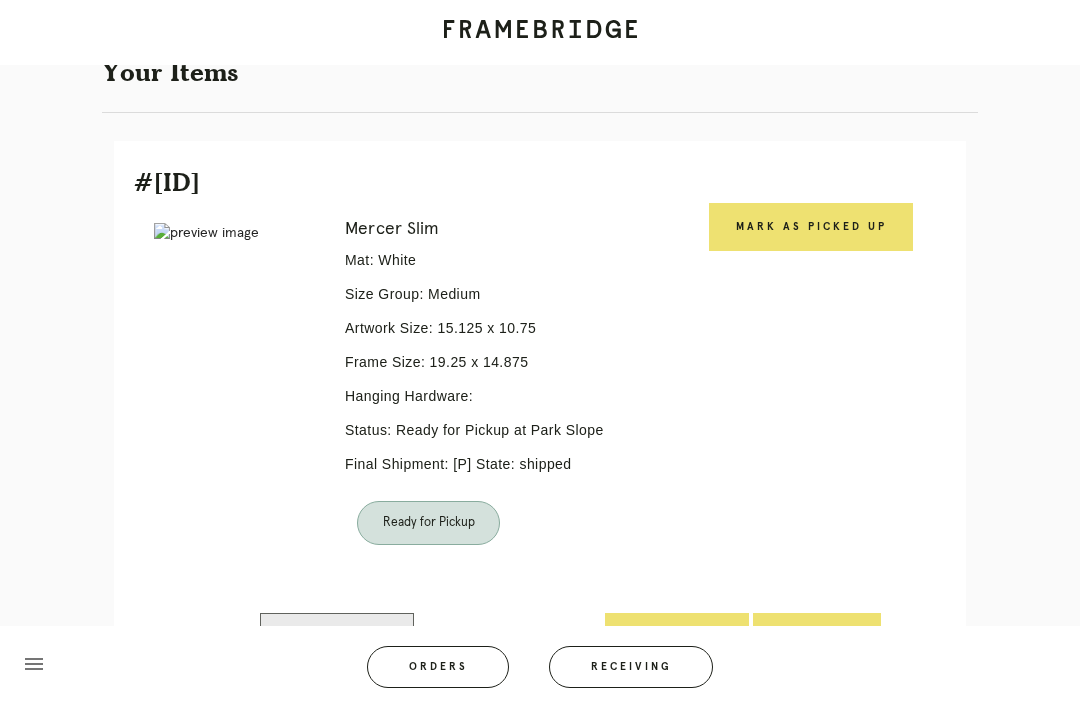 scroll, scrollTop: 343, scrollLeft: 0, axis: vertical 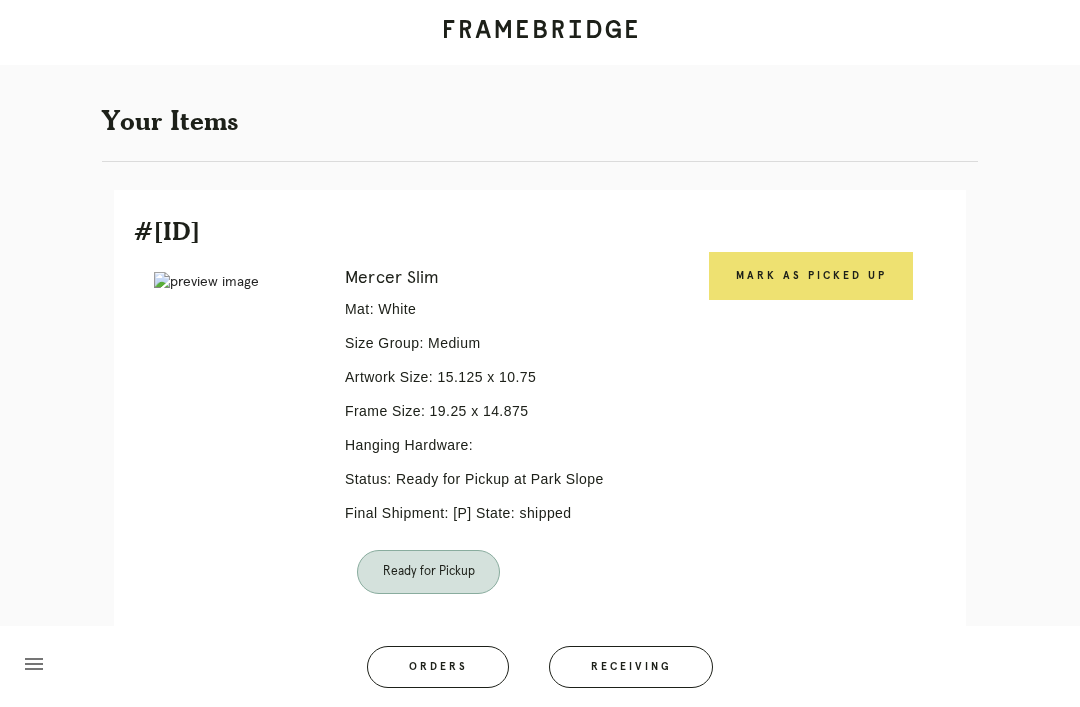 click on "Mark as Picked Up" at bounding box center (811, 276) 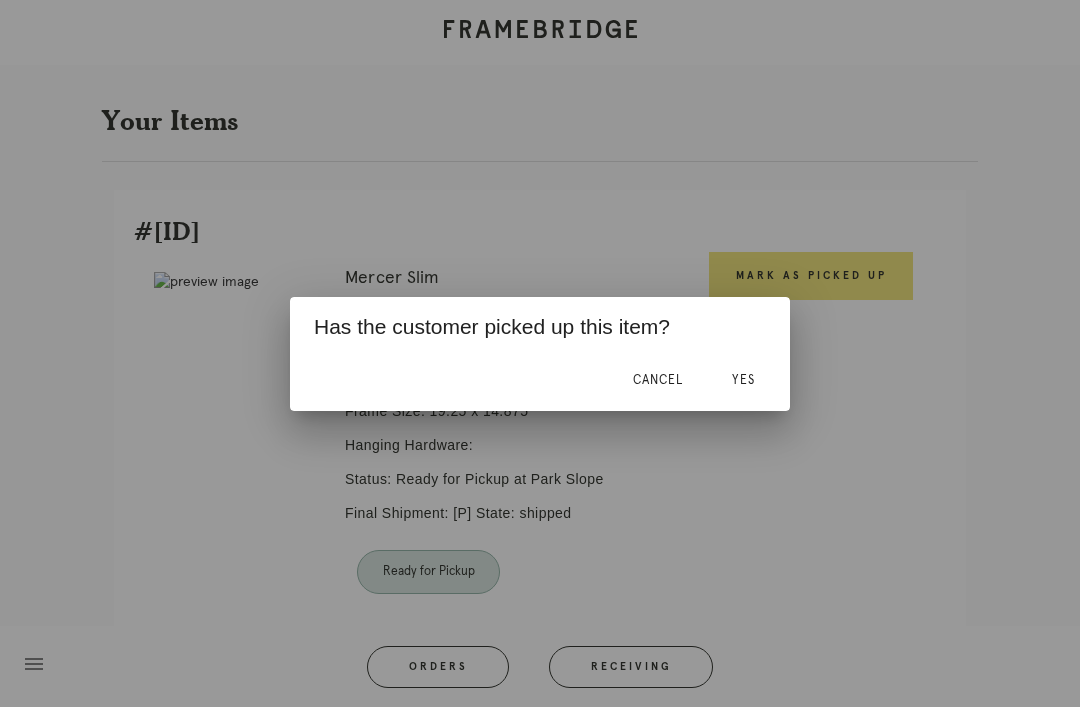 click on "Yes" at bounding box center (743, 380) 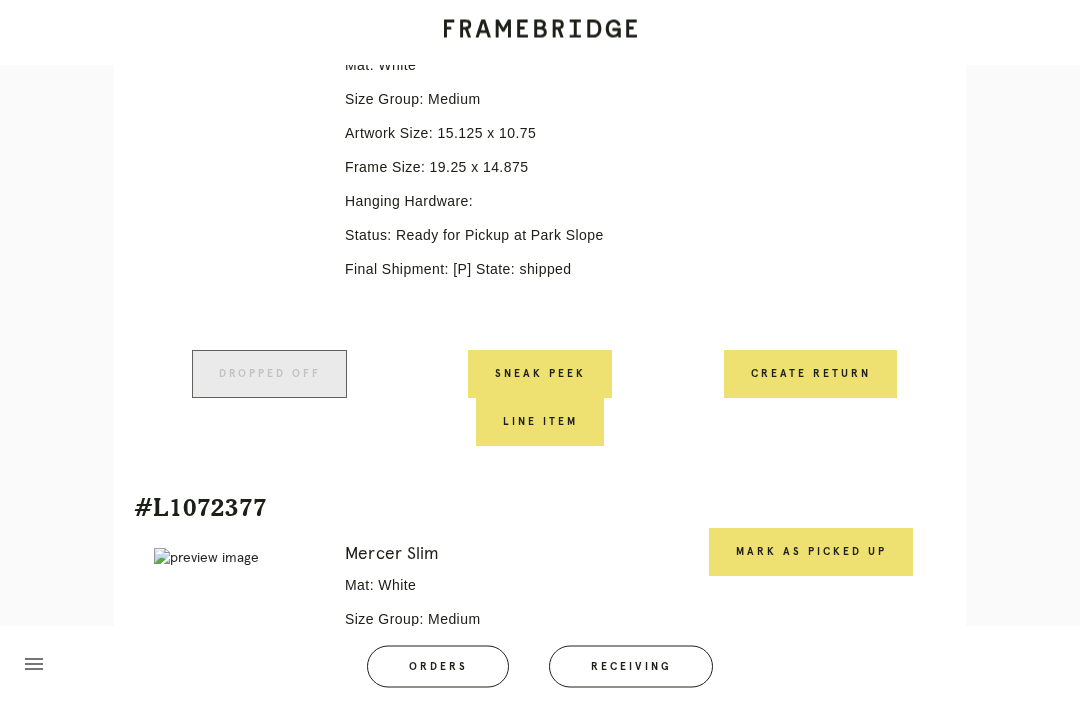scroll, scrollTop: 587, scrollLeft: 0, axis: vertical 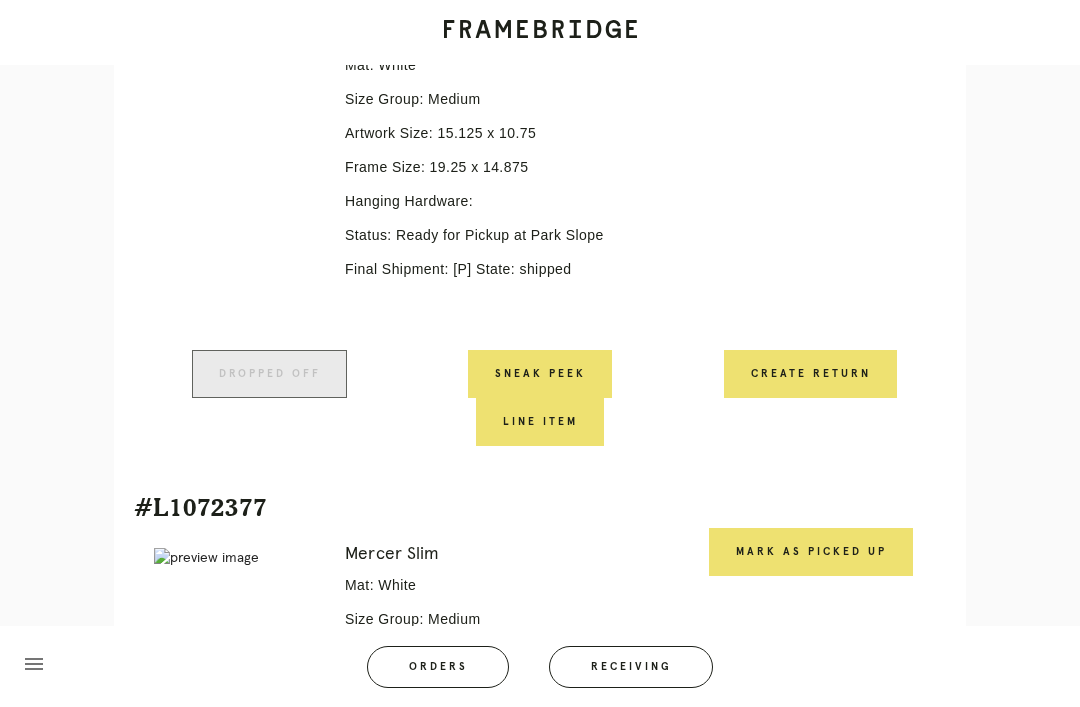 click on "Mark as Picked Up" at bounding box center [811, 552] 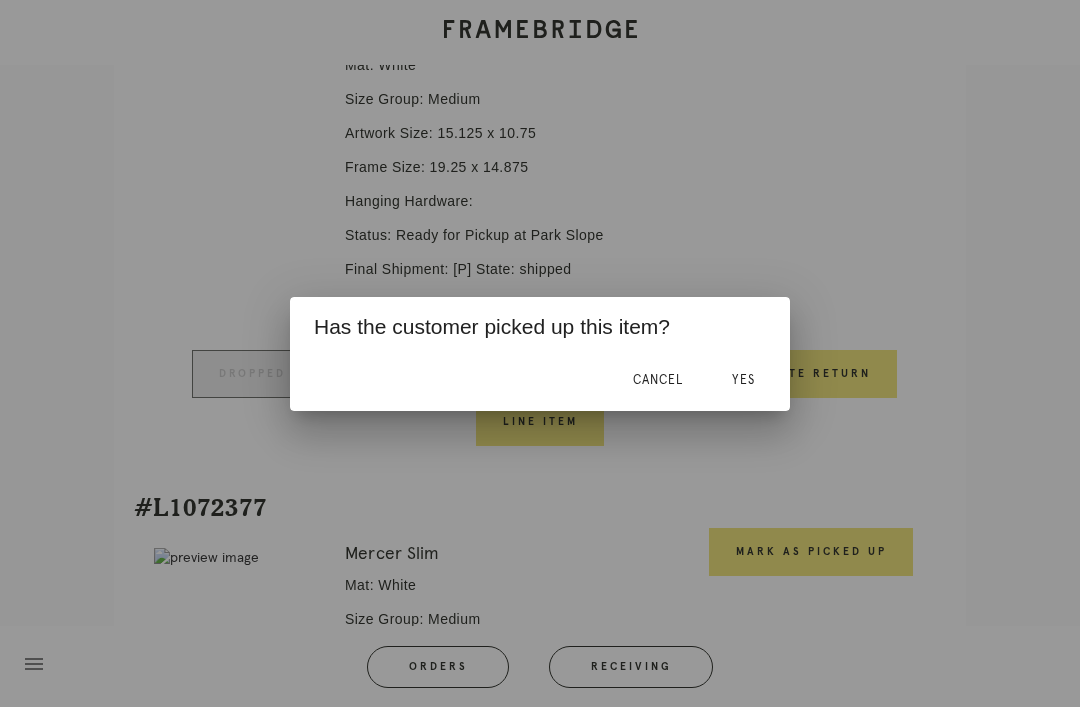 click on "Yes" at bounding box center [743, 381] 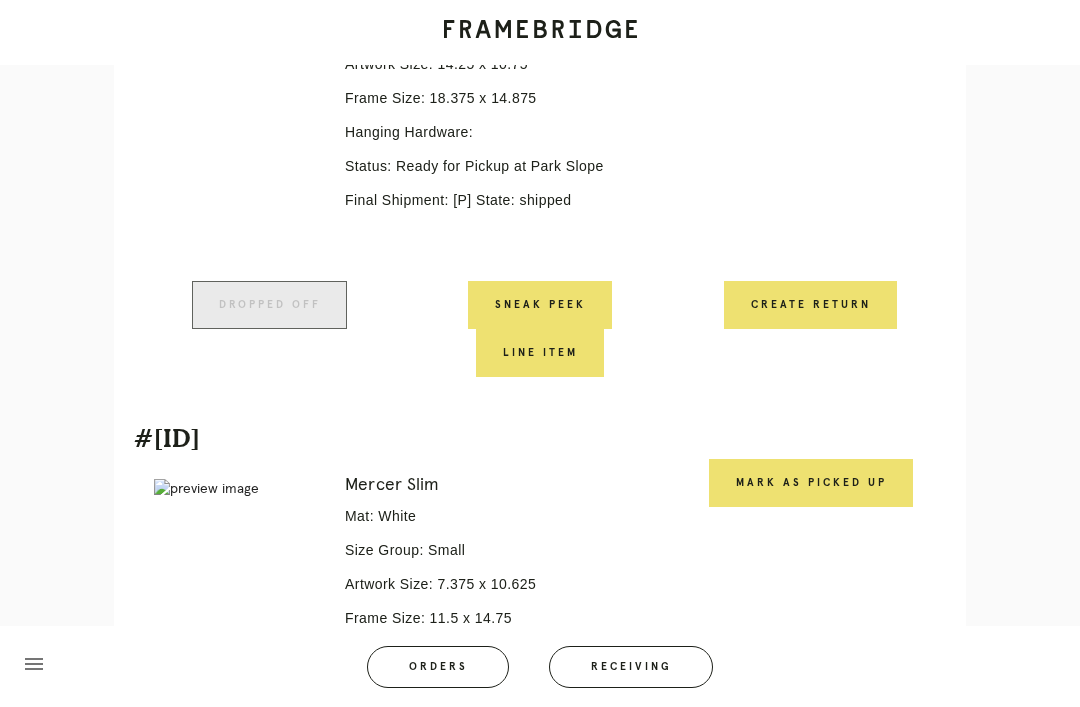scroll, scrollTop: 1201, scrollLeft: 0, axis: vertical 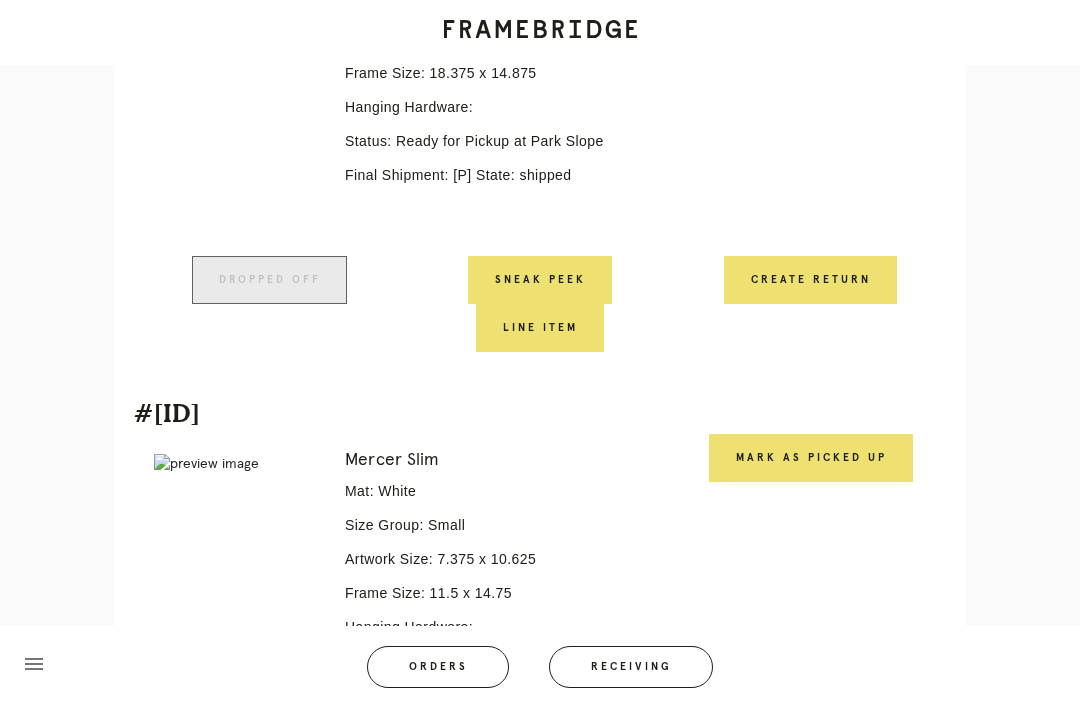 click on "Mark as Picked Up" at bounding box center (811, 458) 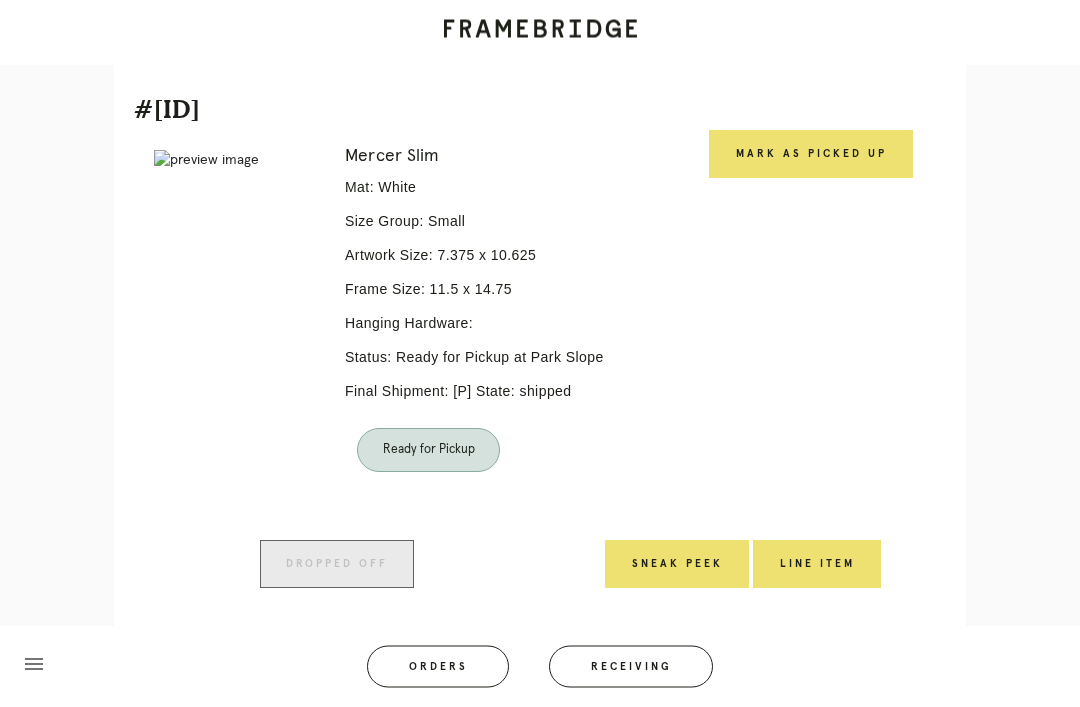 click on "Mark as Picked Up" at bounding box center (810, 336) 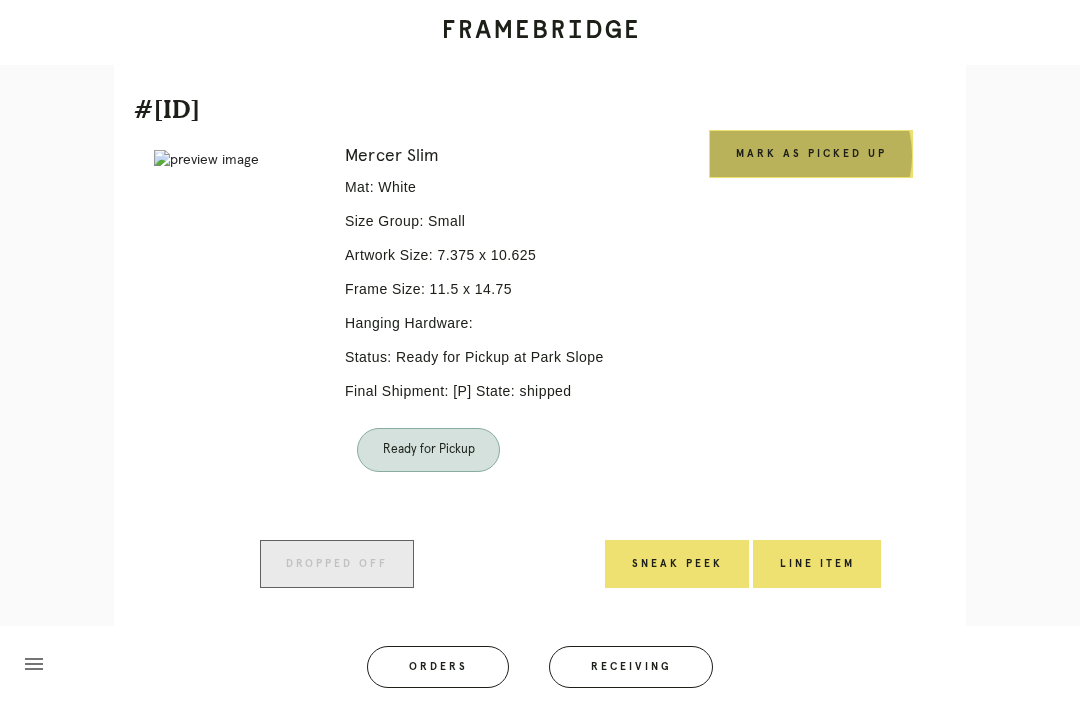 click on "Mark as Picked Up" at bounding box center [811, 154] 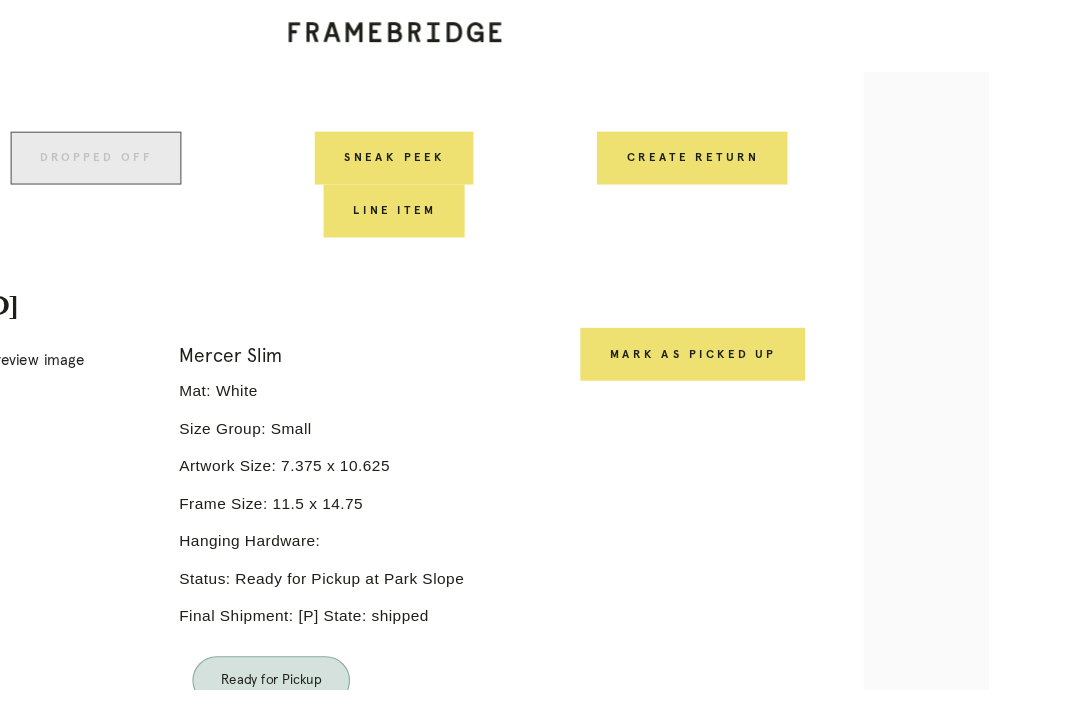 scroll, scrollTop: 1215, scrollLeft: 0, axis: vertical 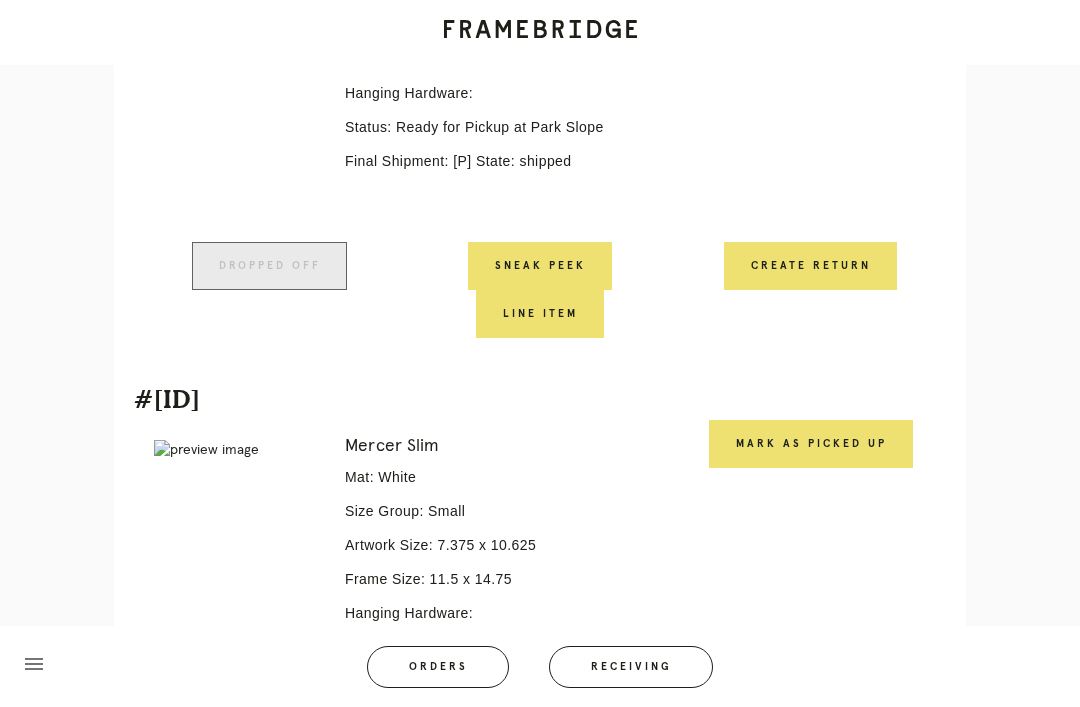 click on "Mark as Picked Up" at bounding box center (811, 444) 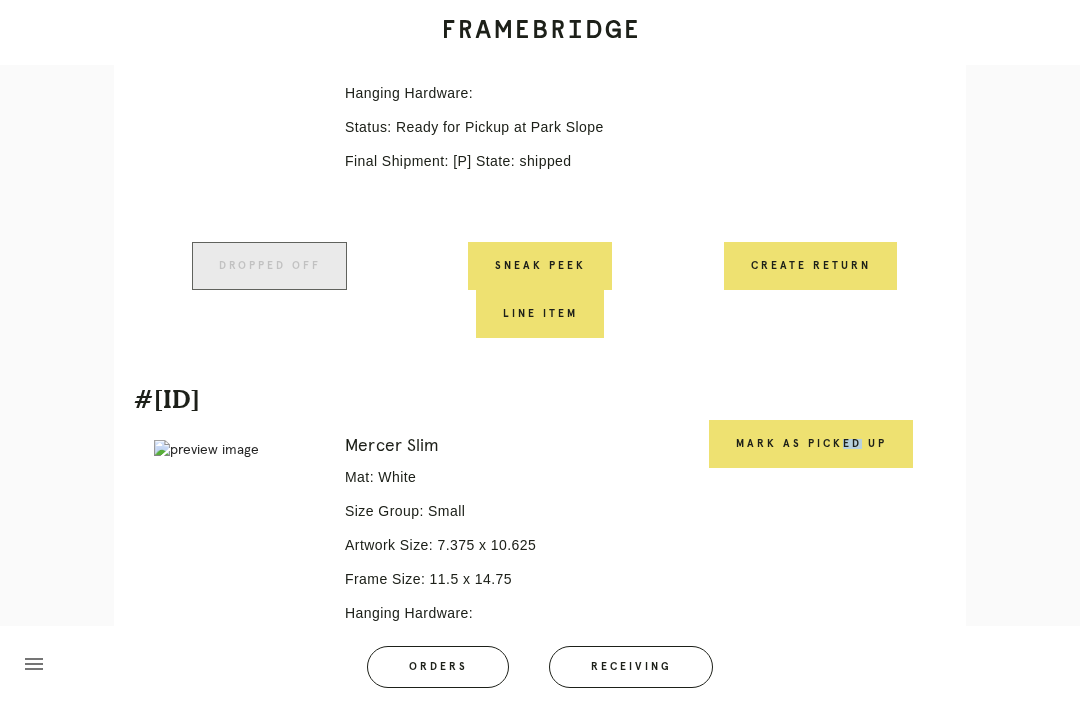 click on "Mark as Picked Up" at bounding box center [811, 444] 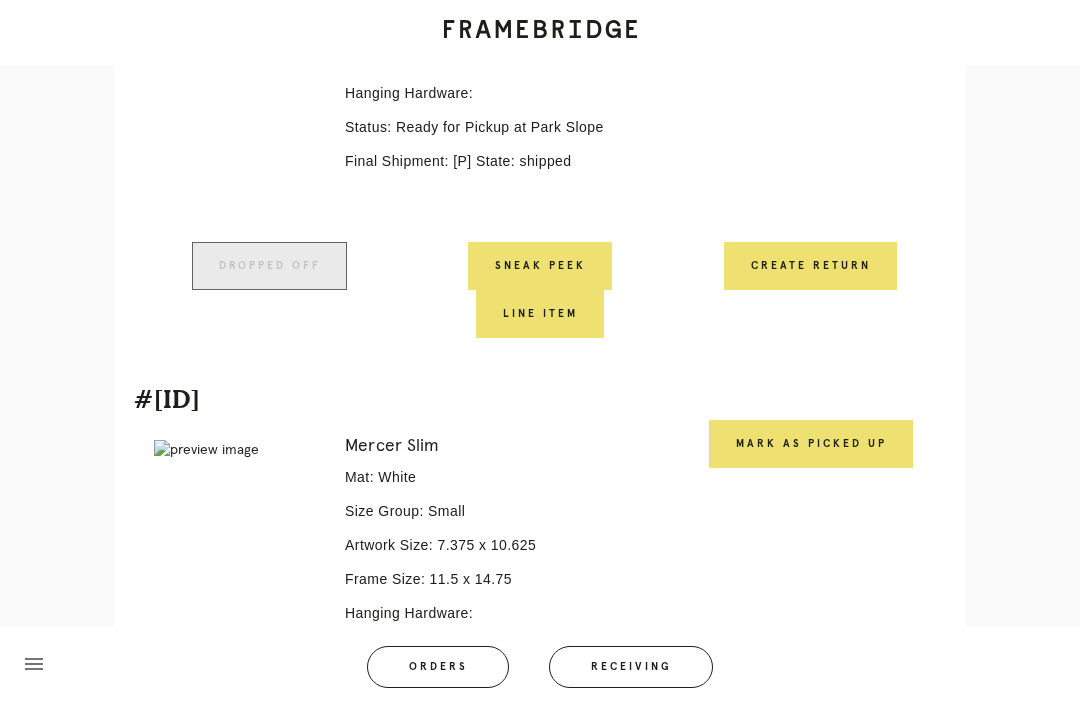click on "Mark as Picked Up" at bounding box center (811, 444) 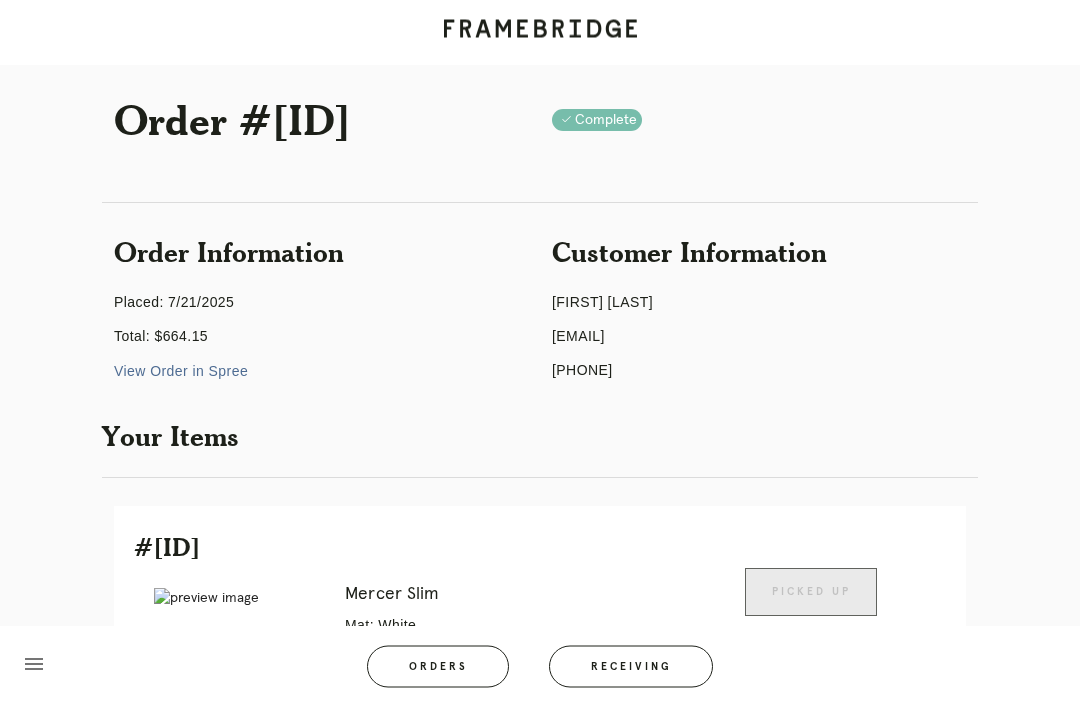 scroll, scrollTop: 0, scrollLeft: 0, axis: both 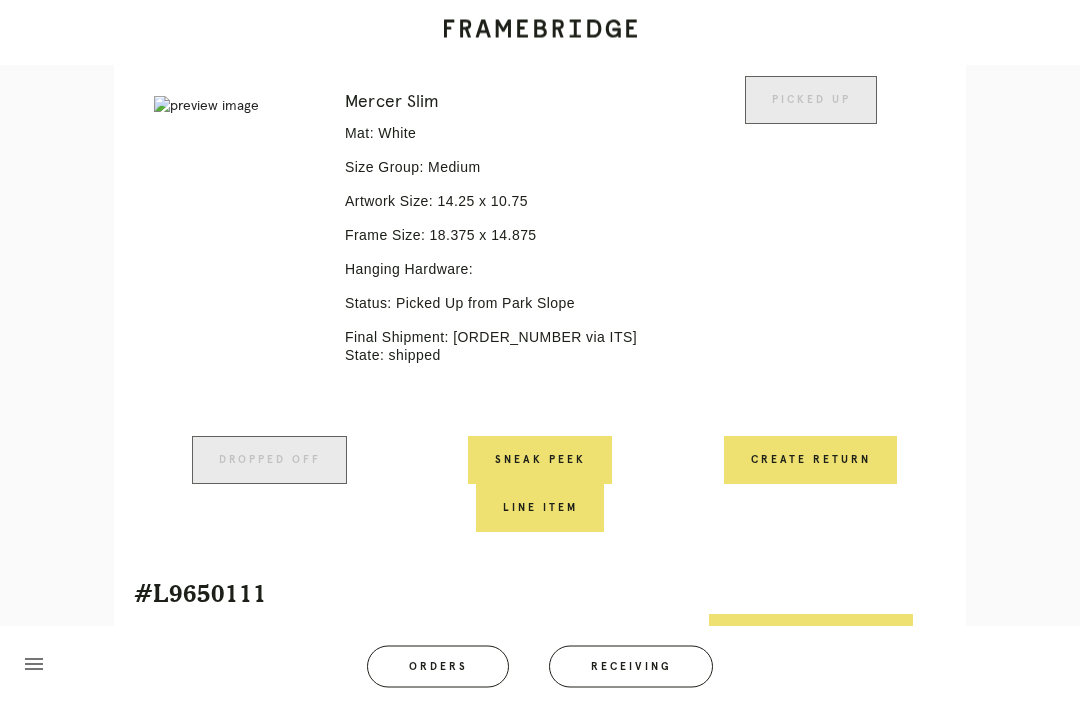 click on "Mark as Picked Up" at bounding box center [811, 639] 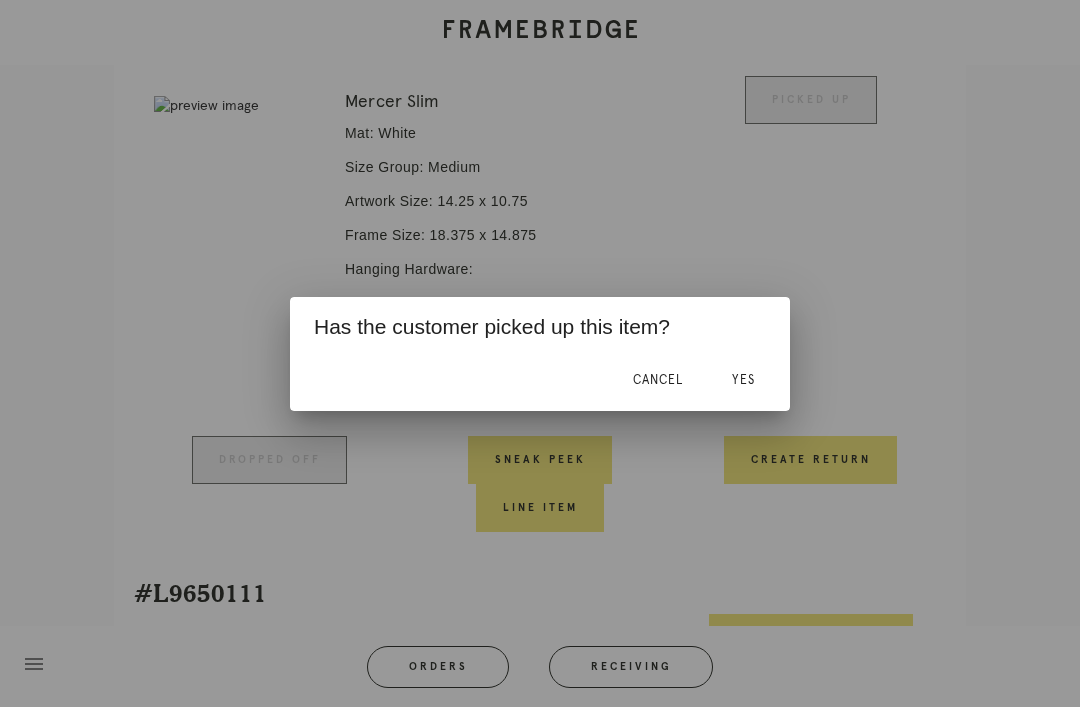 click on "Yes" at bounding box center (743, 380) 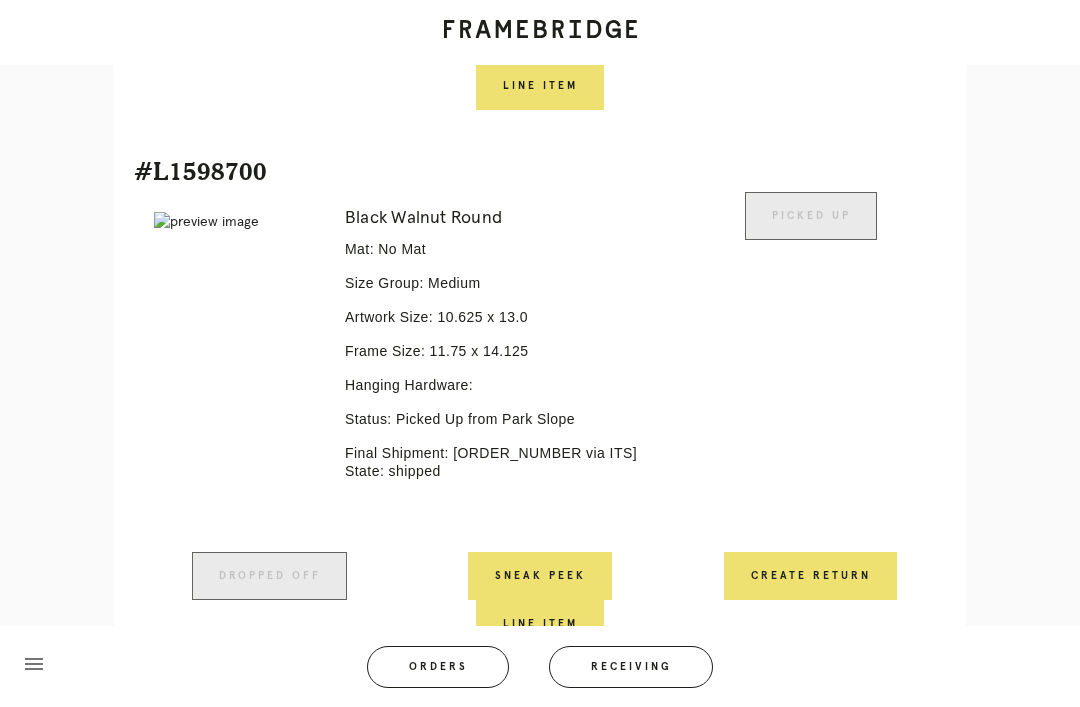 scroll, scrollTop: 2054, scrollLeft: 0, axis: vertical 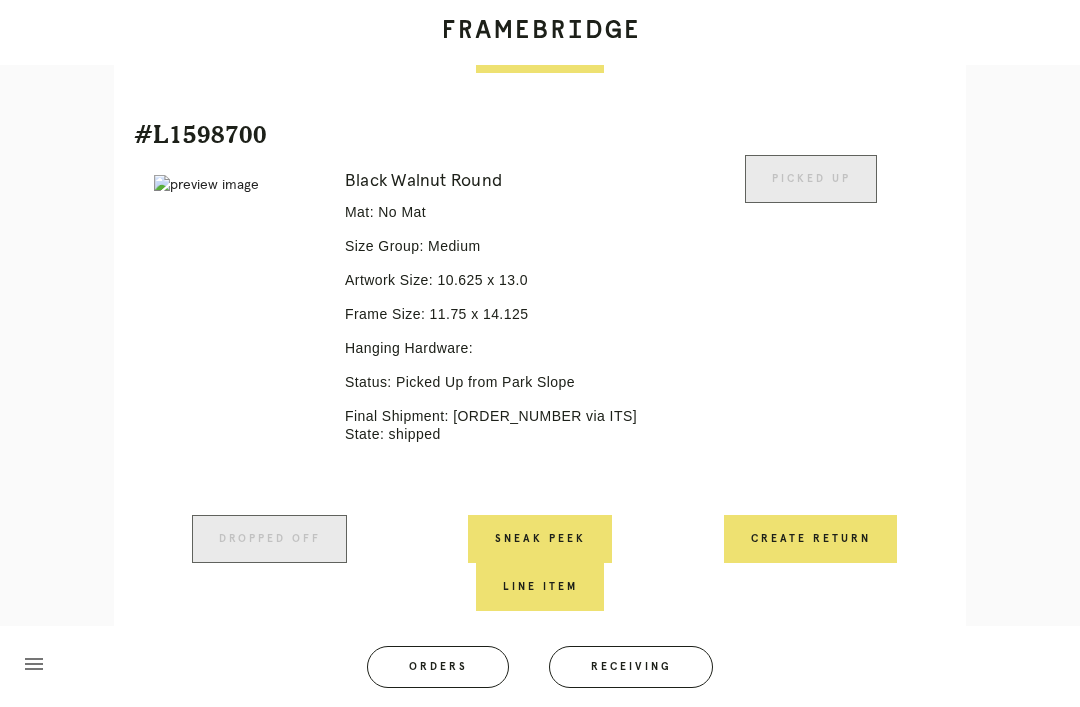 click on "Orders" at bounding box center [438, 667] 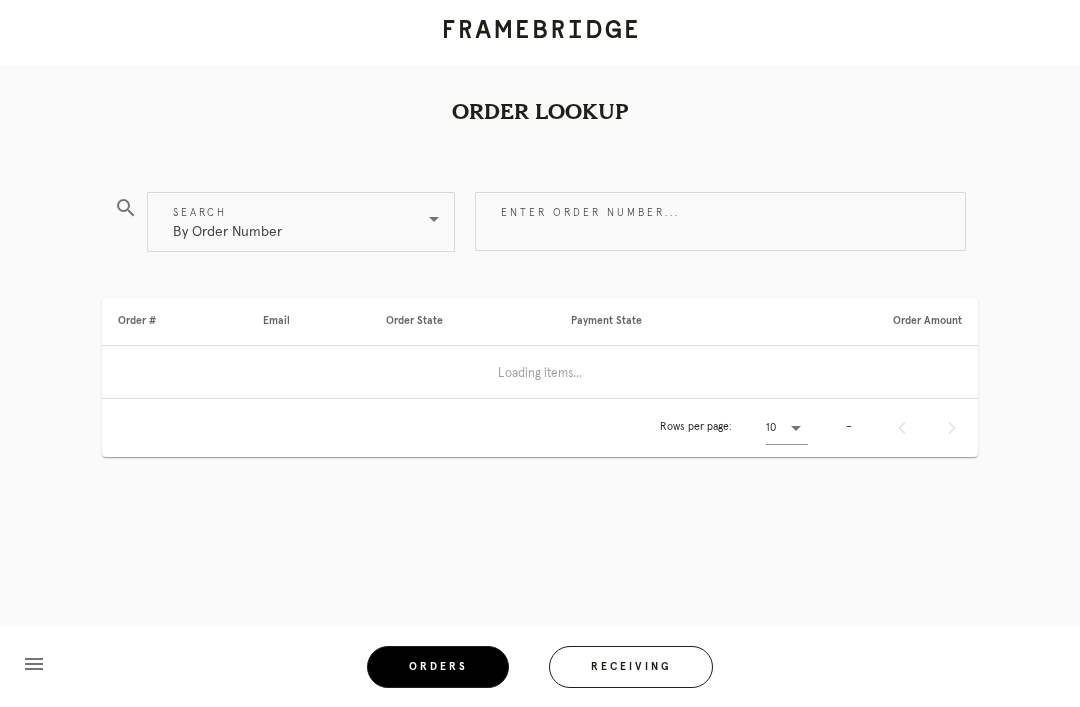 click on "Enter order number..." at bounding box center [720, 221] 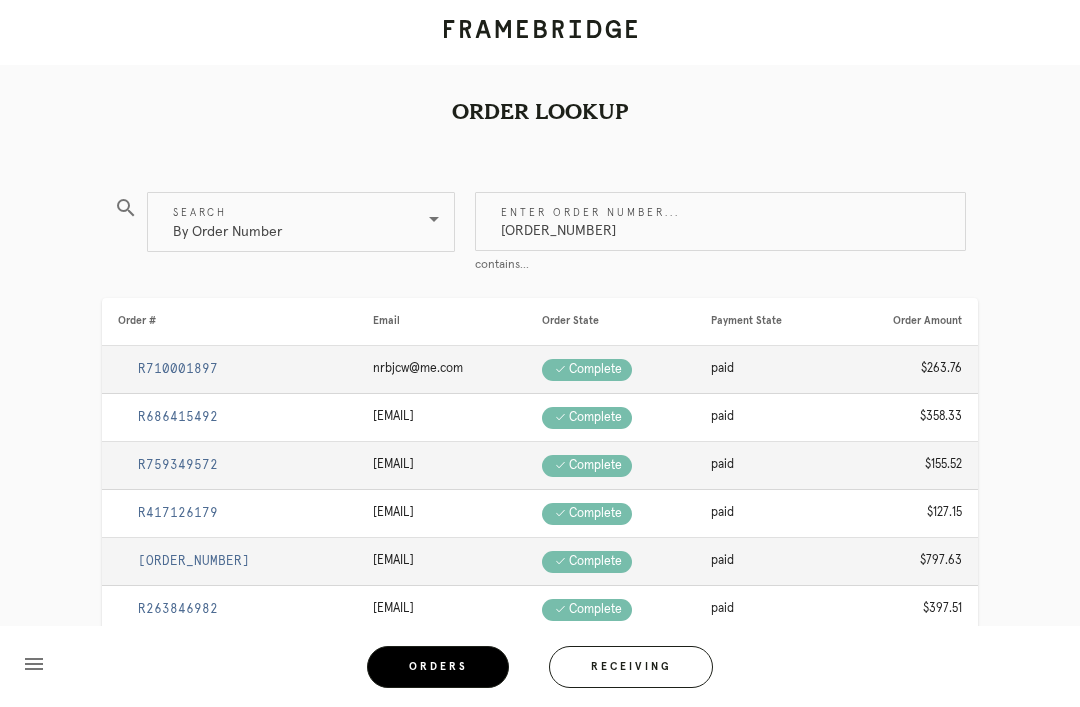type on "[ORDER_NUMBER]" 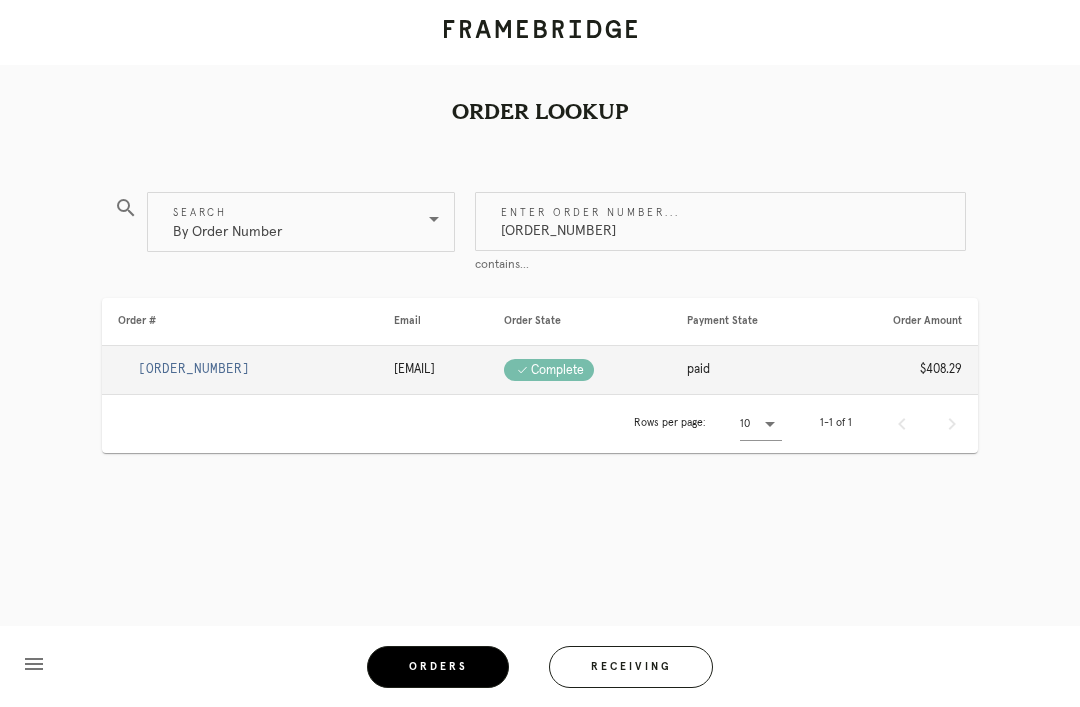 click on "Order #R394705530
[EMAIL]
Check
.a {
fill: #1d2019;
}
complete
paid
$408.29
Rows per page: 10 1-1 of 1   menu
Orders
Receiving
Logged in as:   [EMAIL]   [BOROUGH], [STATE]
Logout" at bounding box center [540, 307] 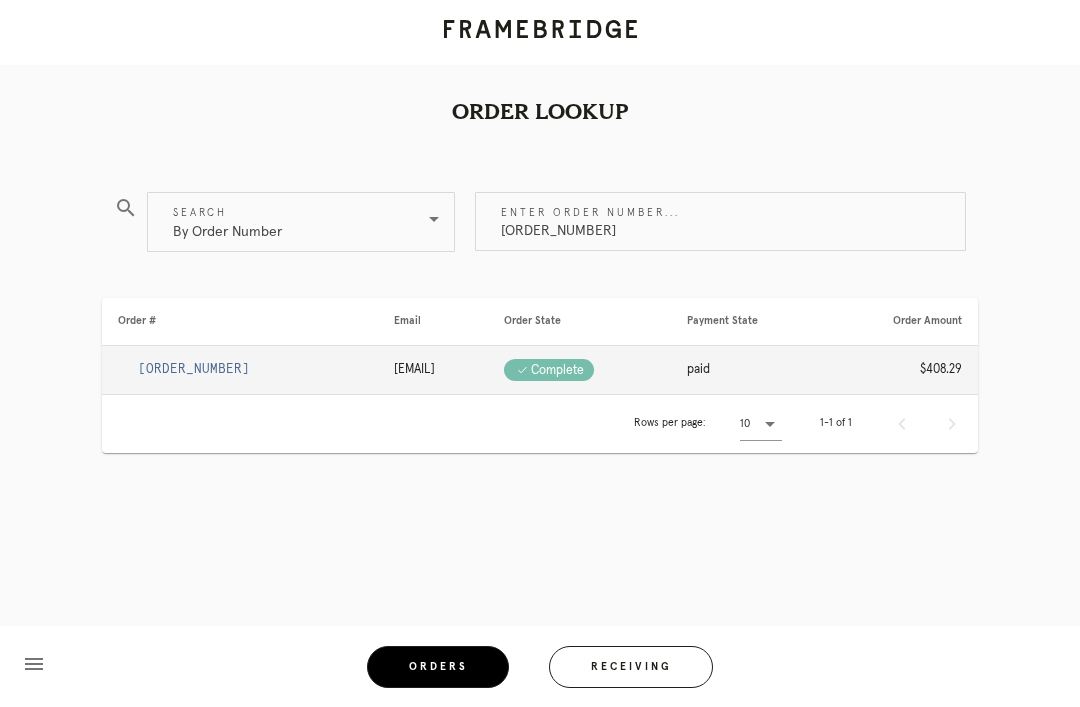 click on "[ORDER_NUMBER]" at bounding box center [194, 369] 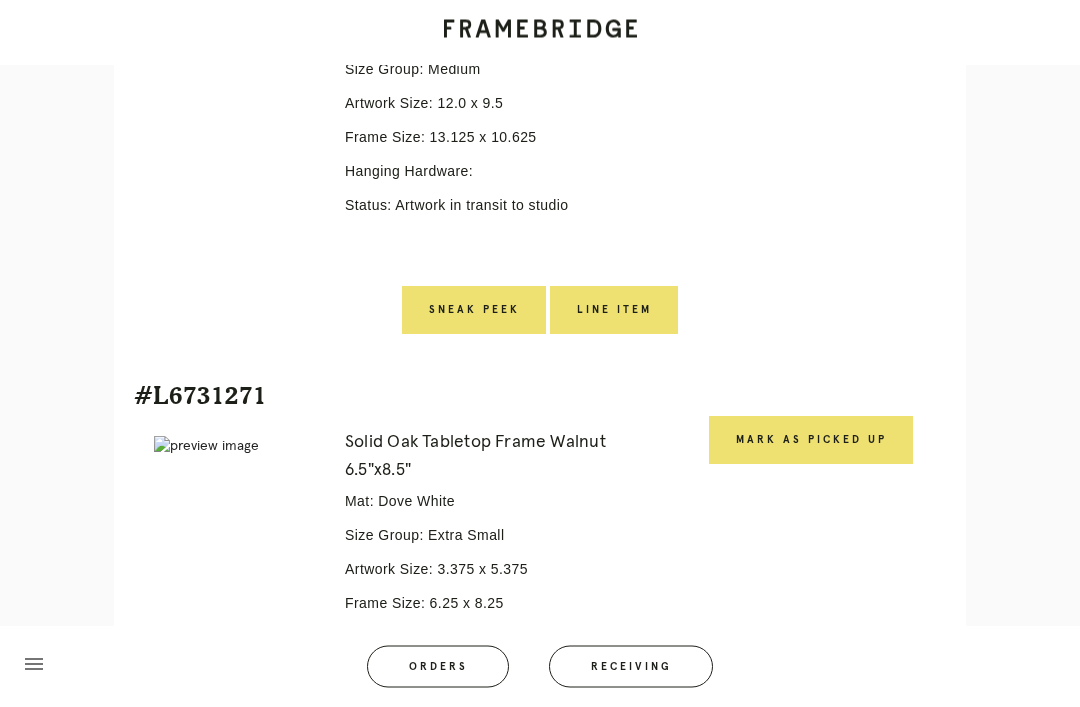 scroll, scrollTop: 1134, scrollLeft: 0, axis: vertical 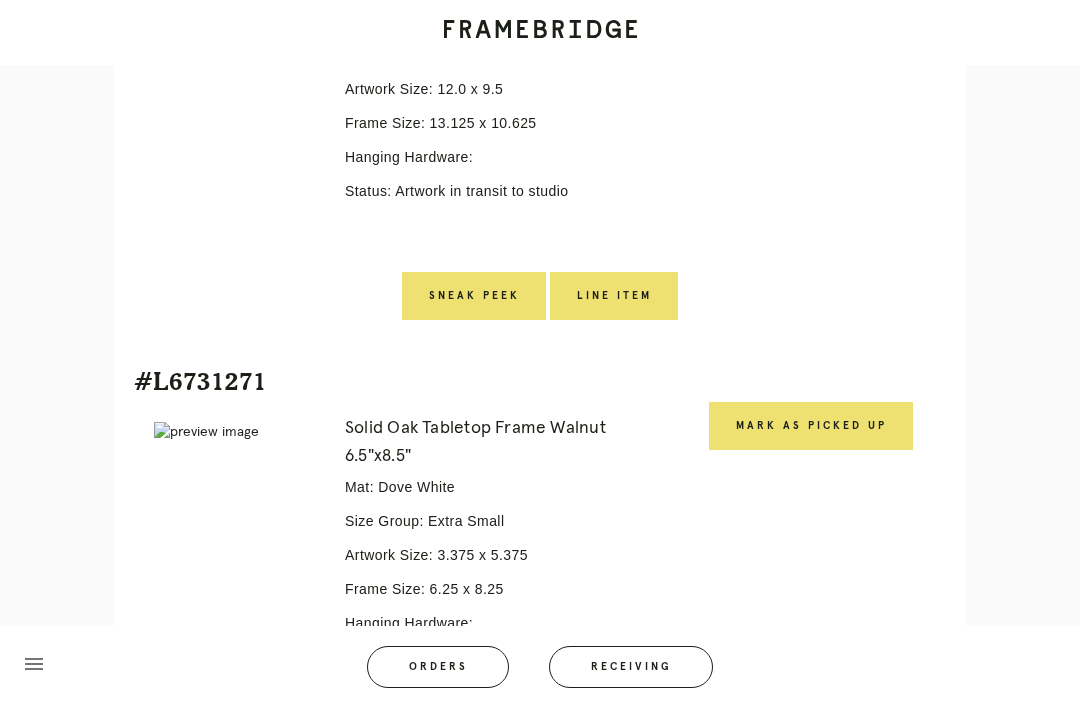 click on "Mark as Picked Up" at bounding box center [811, 426] 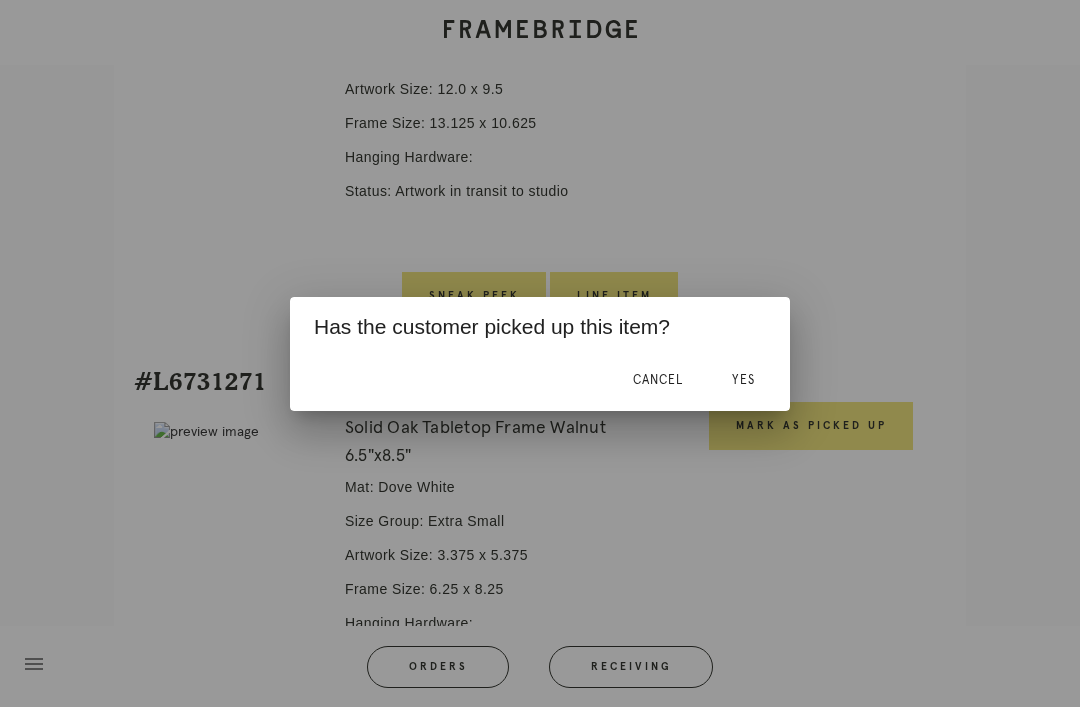 click on "Yes" at bounding box center (743, 381) 